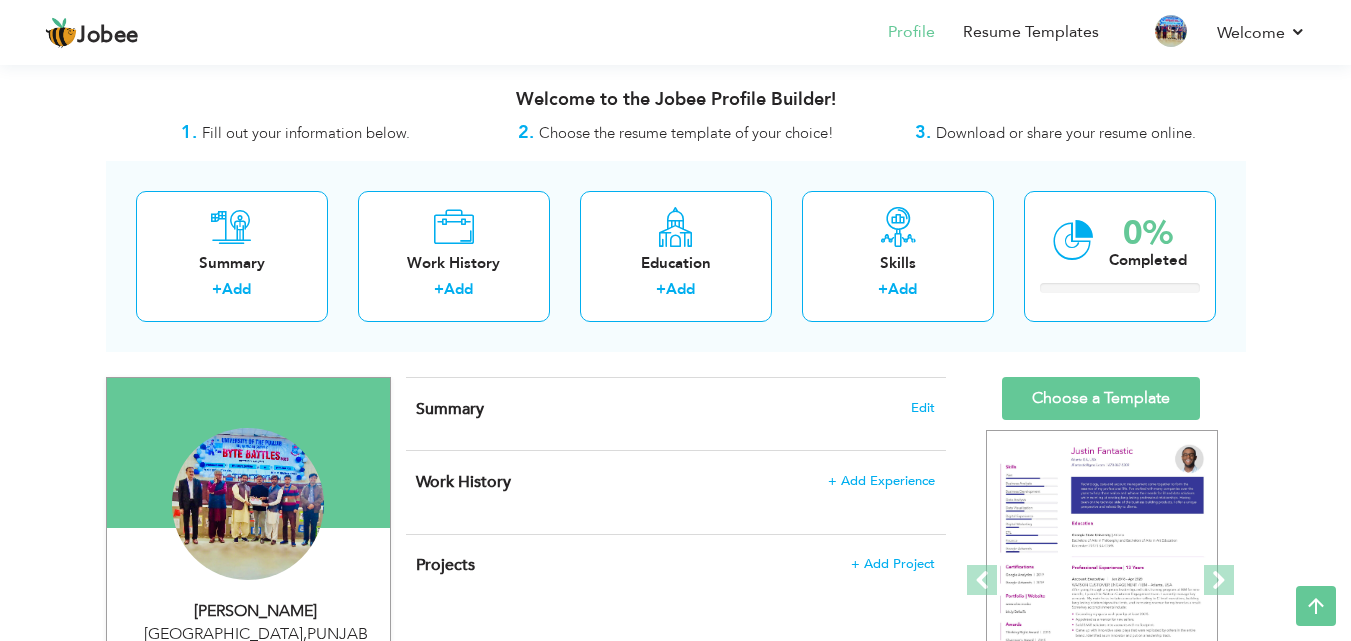 scroll, scrollTop: 772, scrollLeft: 0, axis: vertical 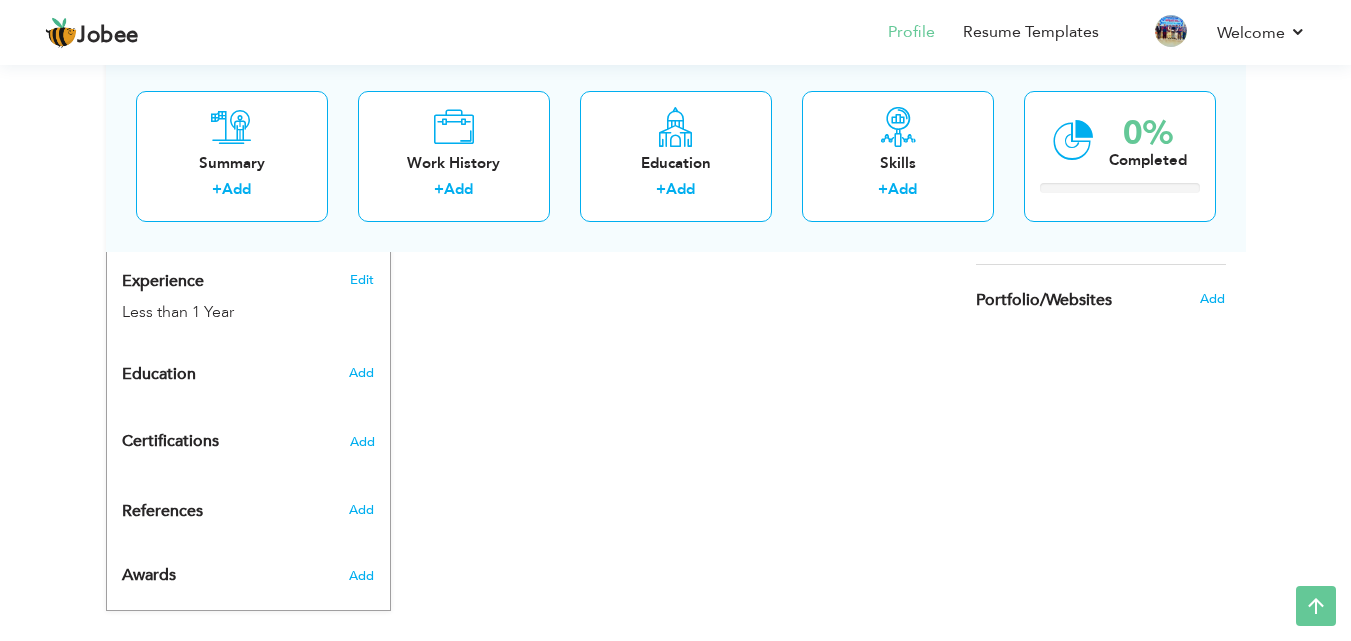 click on "Add" at bounding box center [236, 189] 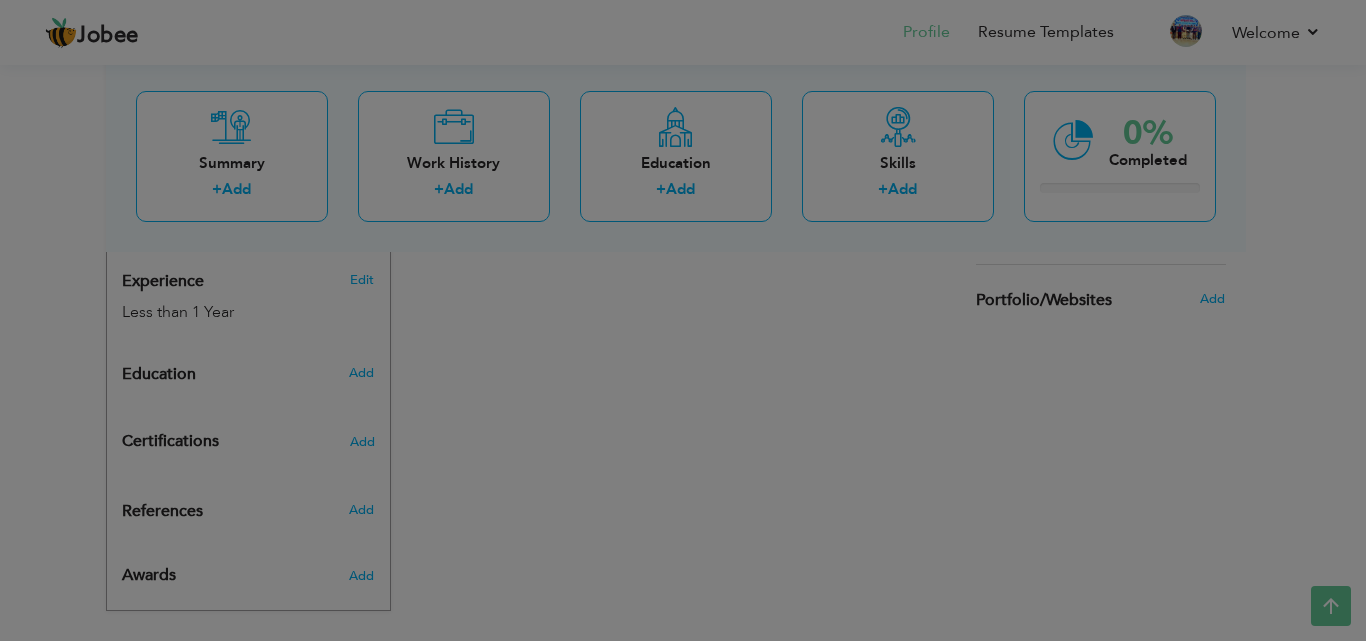 scroll, scrollTop: 0, scrollLeft: 0, axis: both 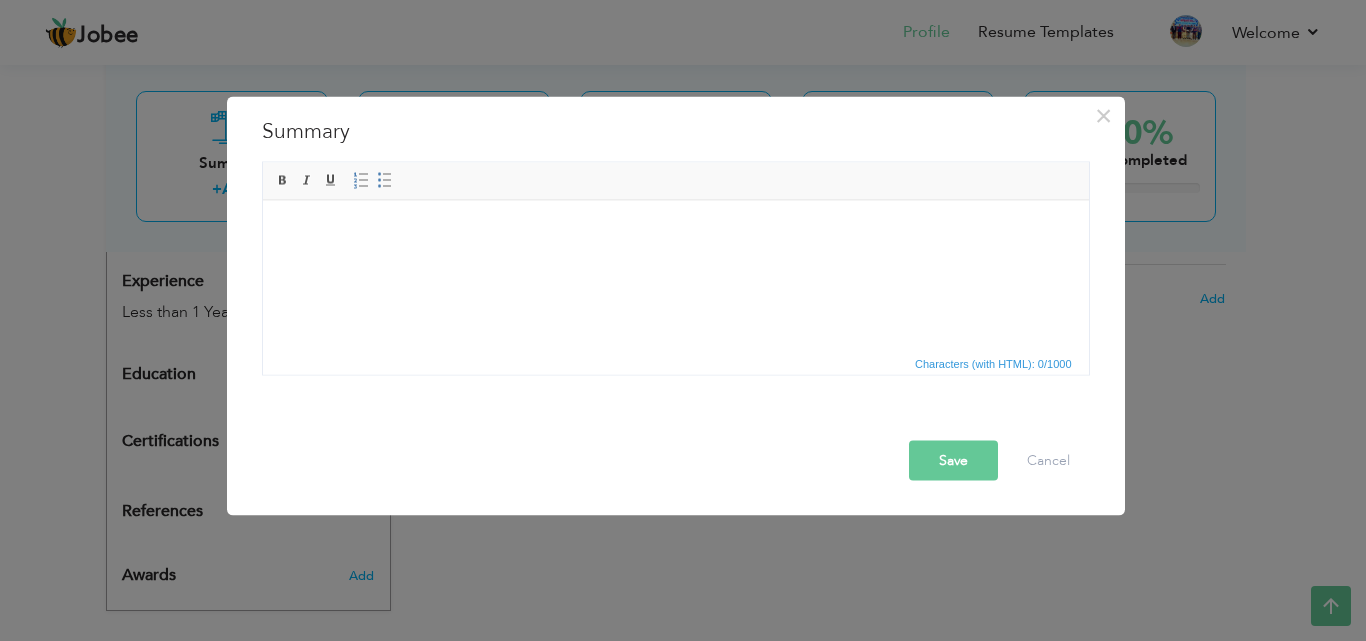 click at bounding box center [675, 230] 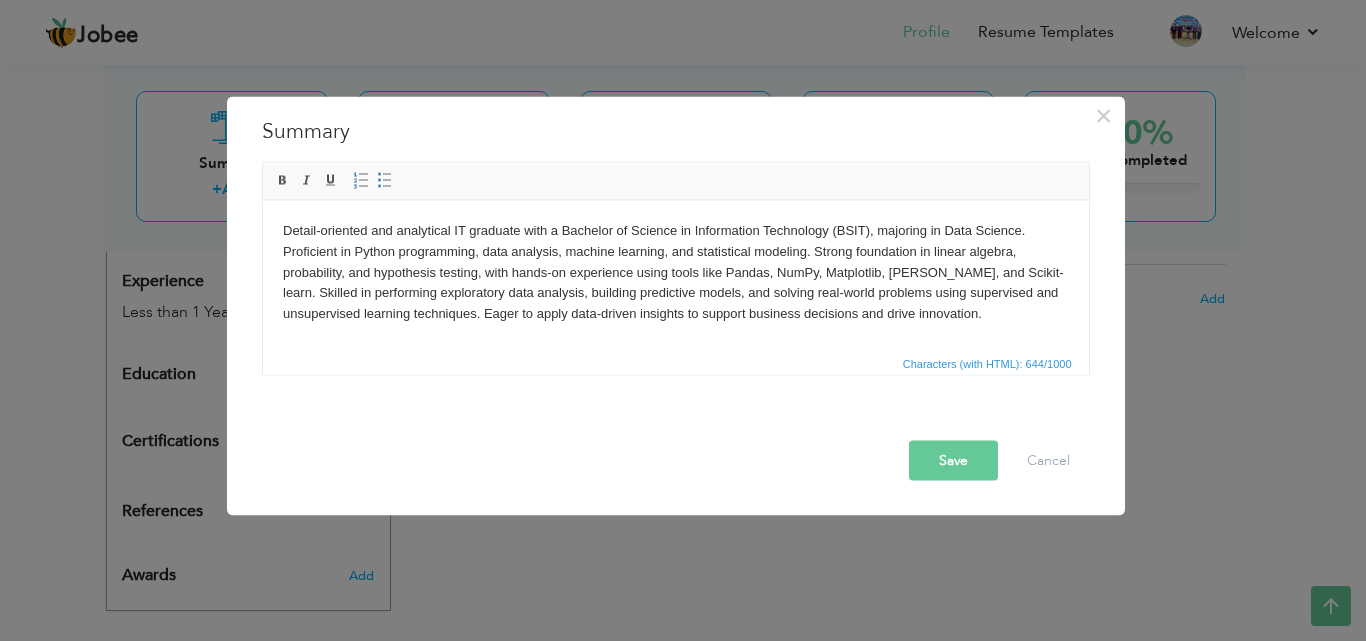 click on "Save" at bounding box center (953, 460) 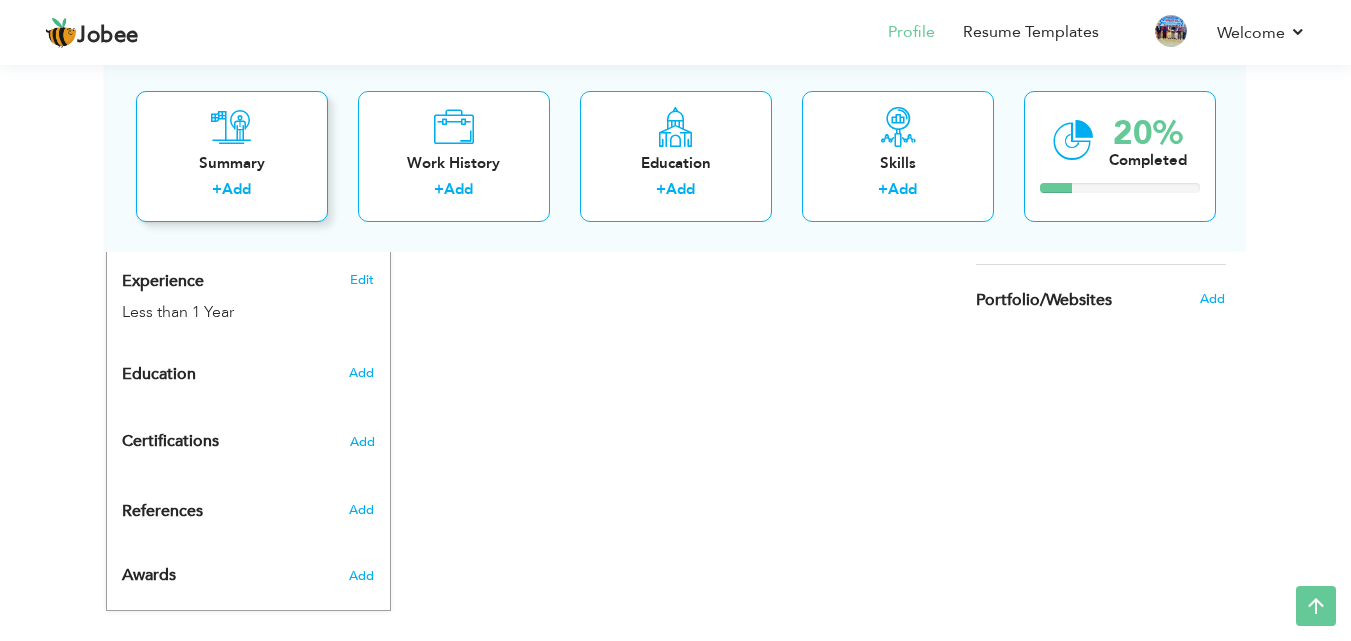 click on "Add" at bounding box center (236, 189) 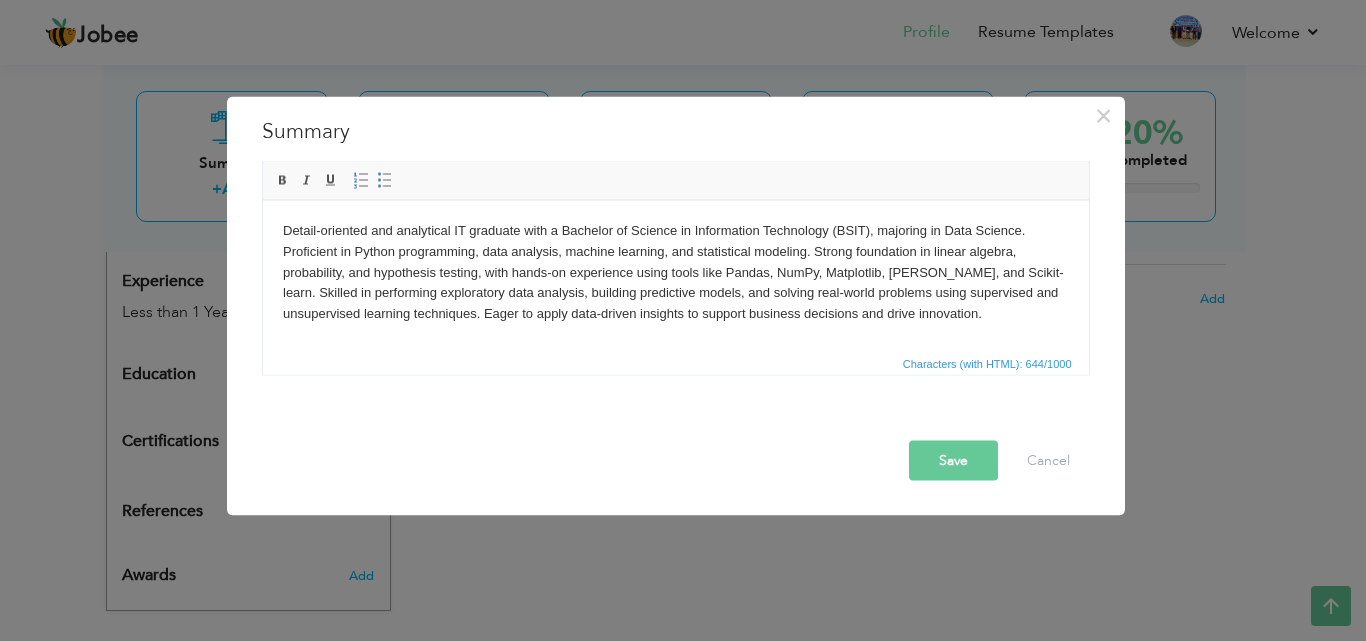click on "Save" at bounding box center (953, 460) 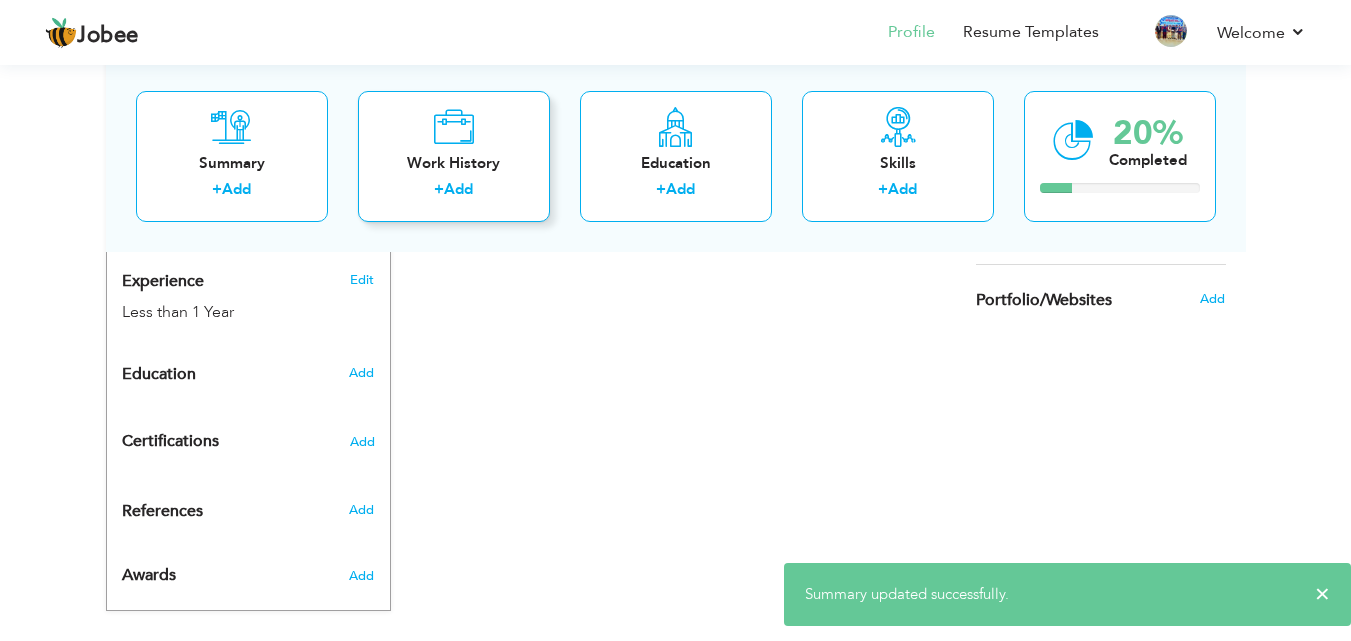 click on "Add" at bounding box center (458, 189) 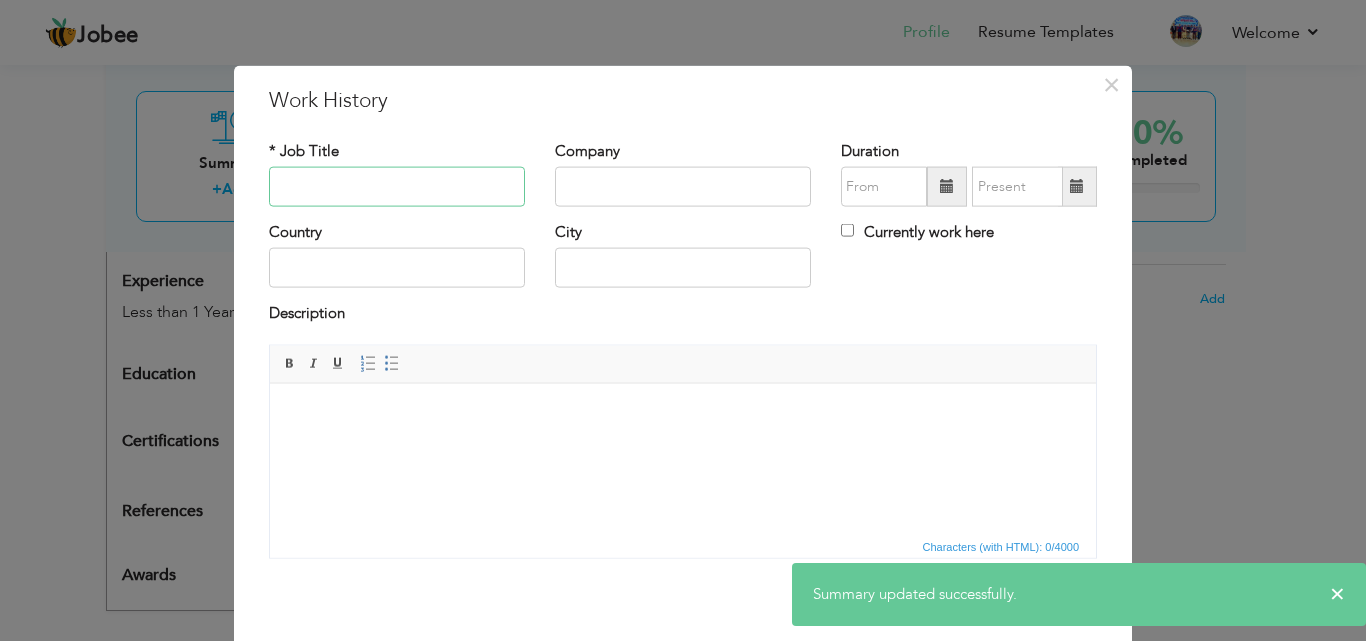 click at bounding box center (397, 187) 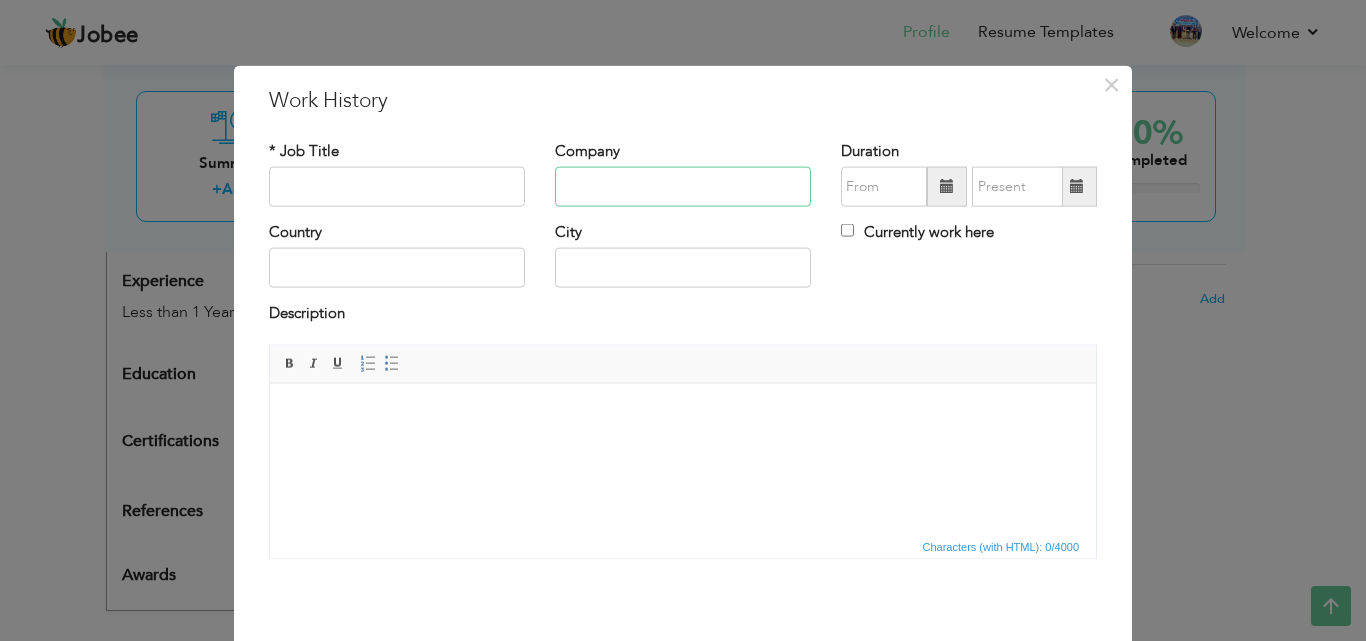 click at bounding box center [683, 187] 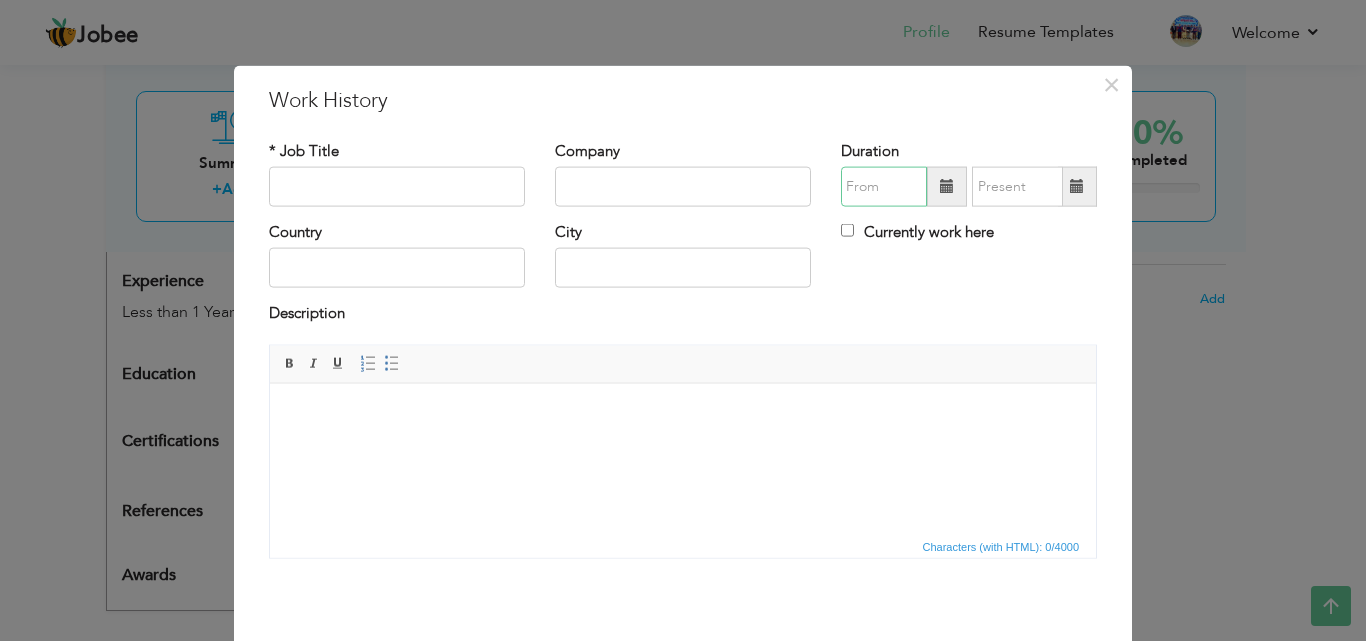 type on "07/2025" 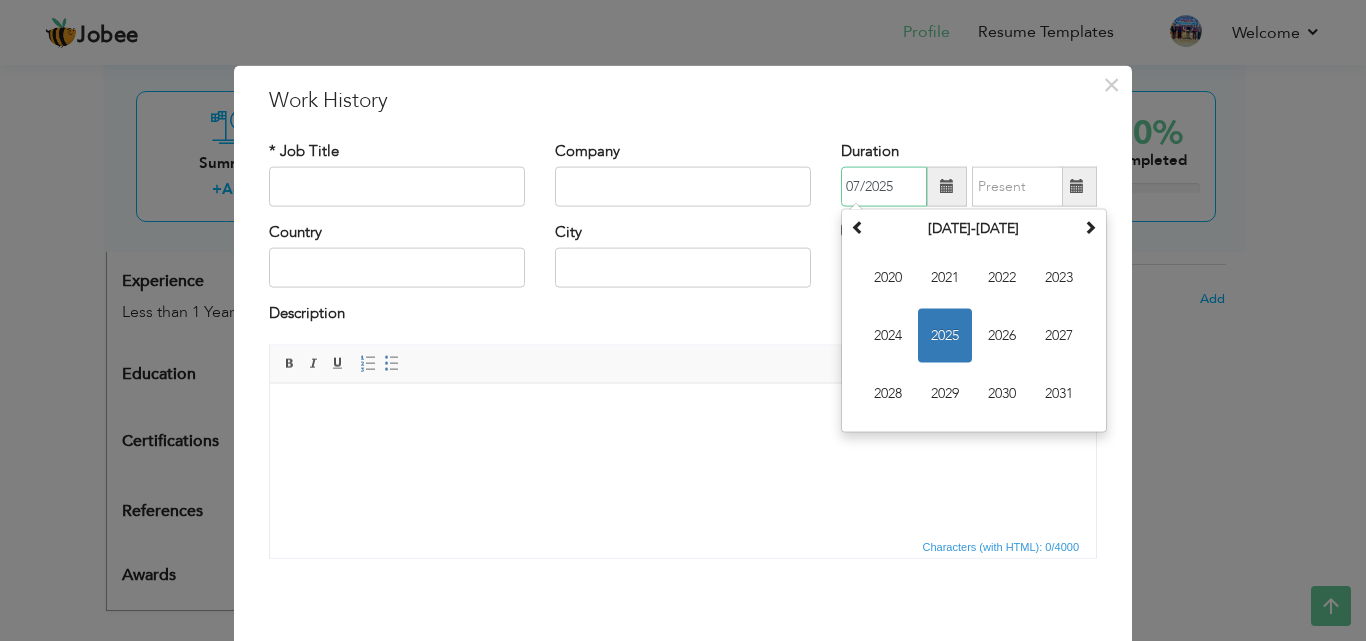 click on "07/2025" at bounding box center (884, 187) 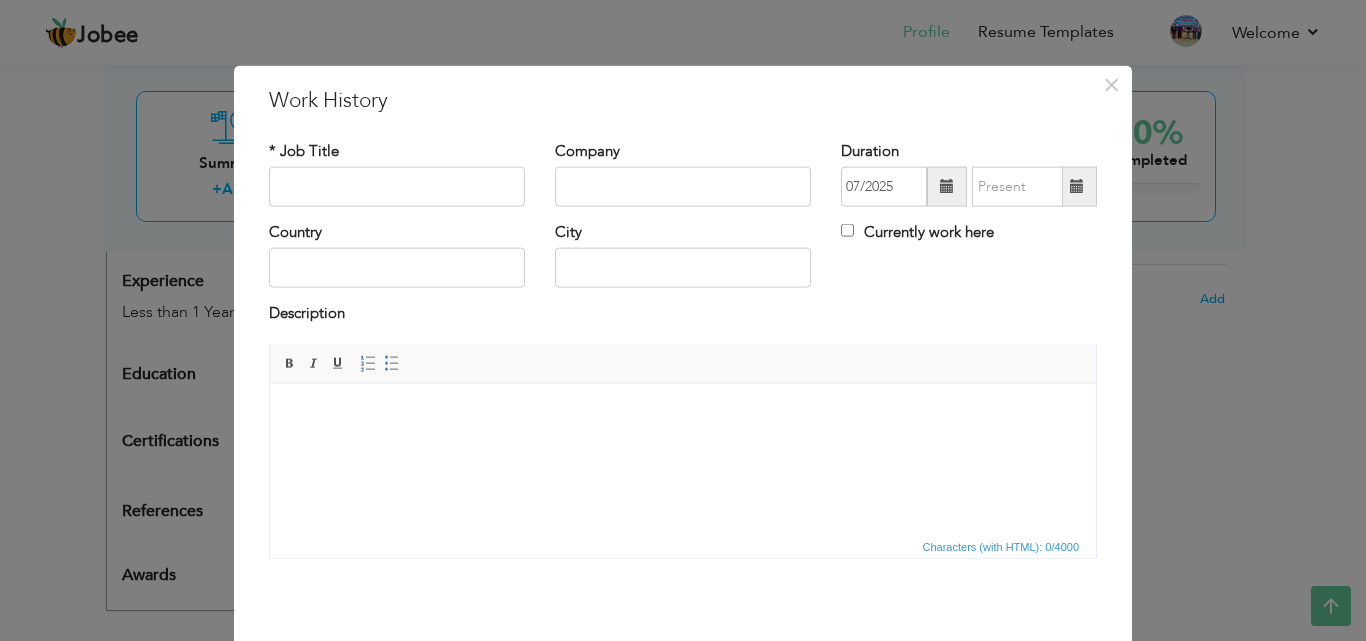 click on "Description" at bounding box center [683, 316] 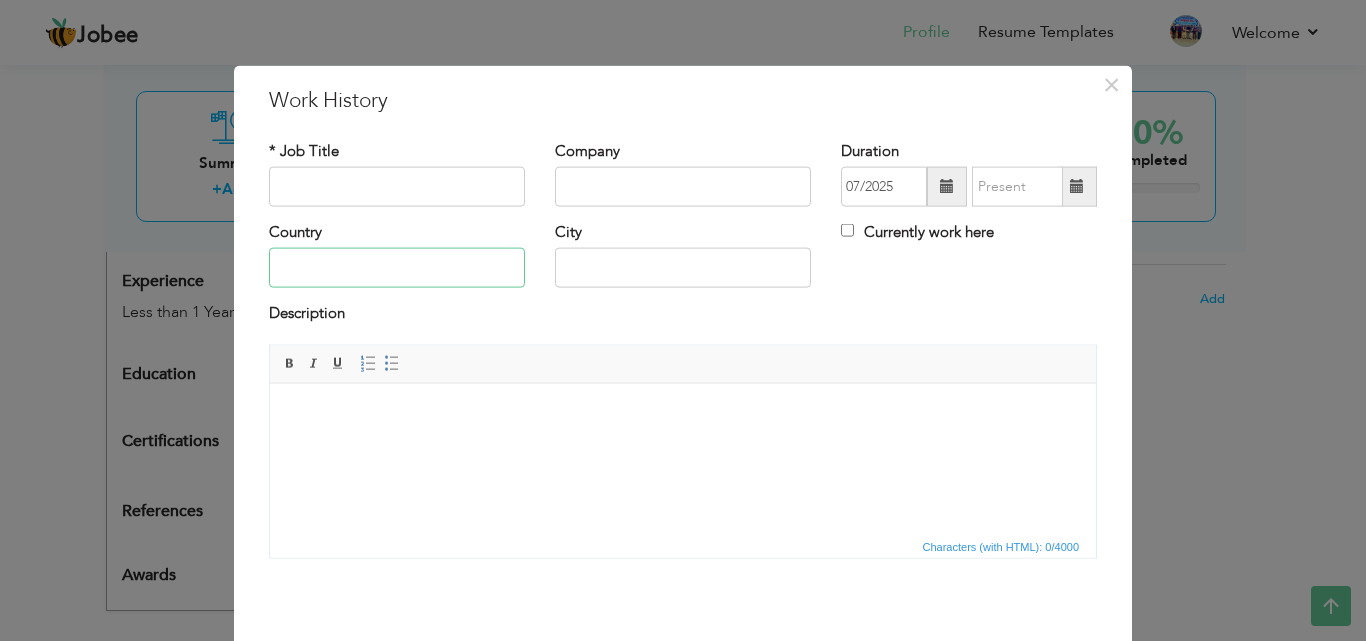 click at bounding box center (397, 268) 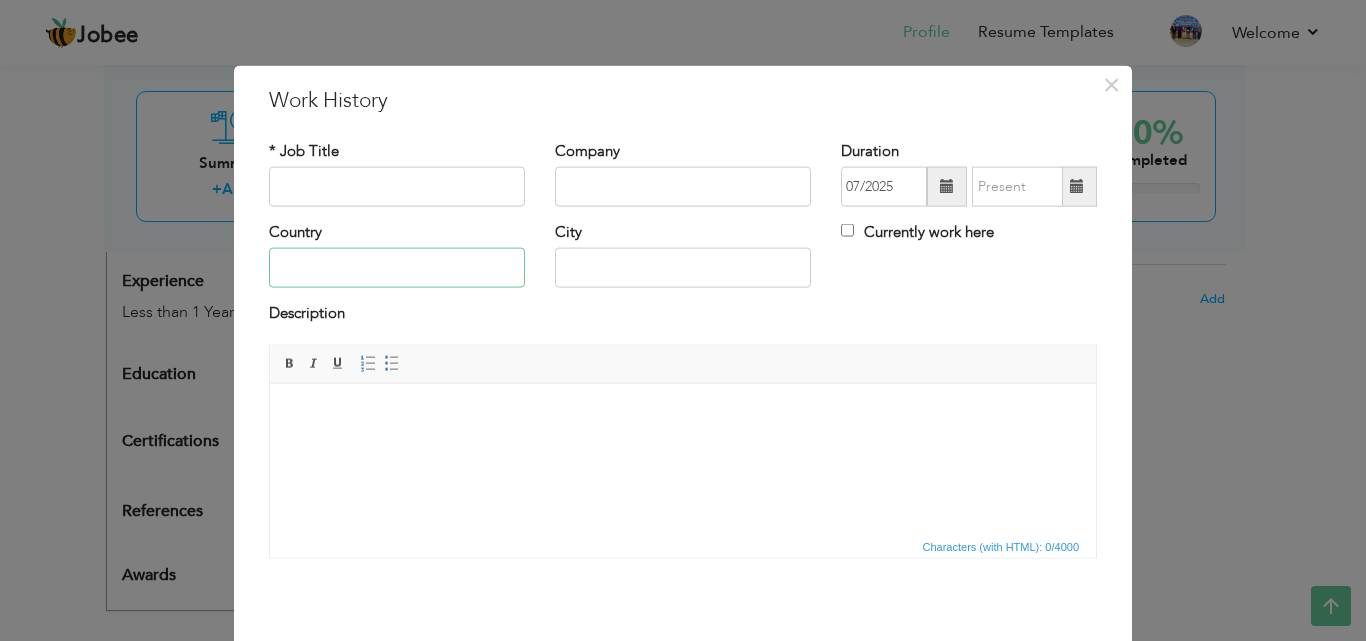 click at bounding box center (397, 268) 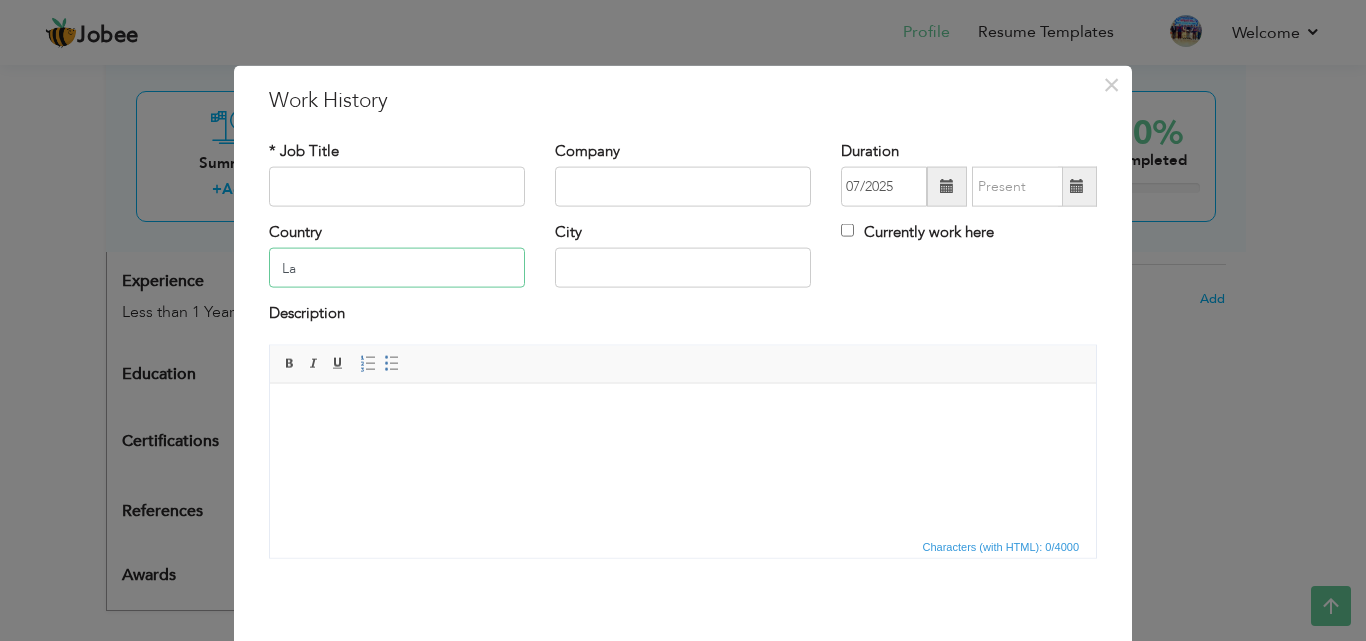 type on "L" 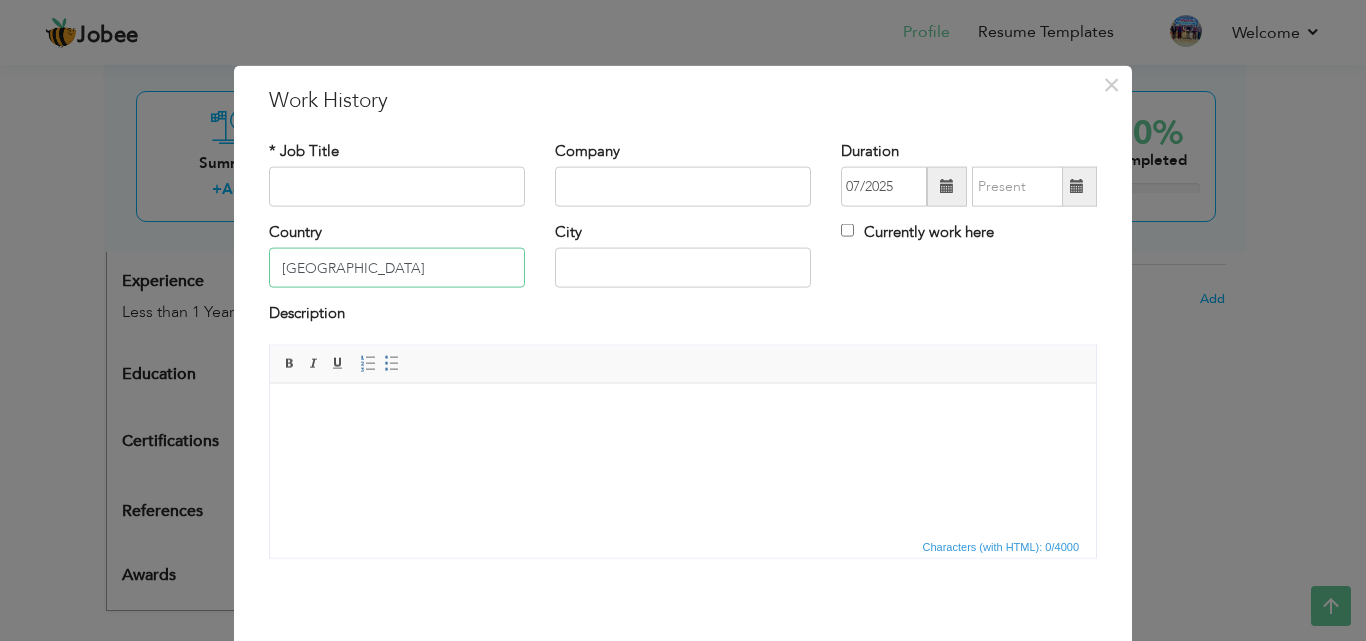 type on "[GEOGRAPHIC_DATA]" 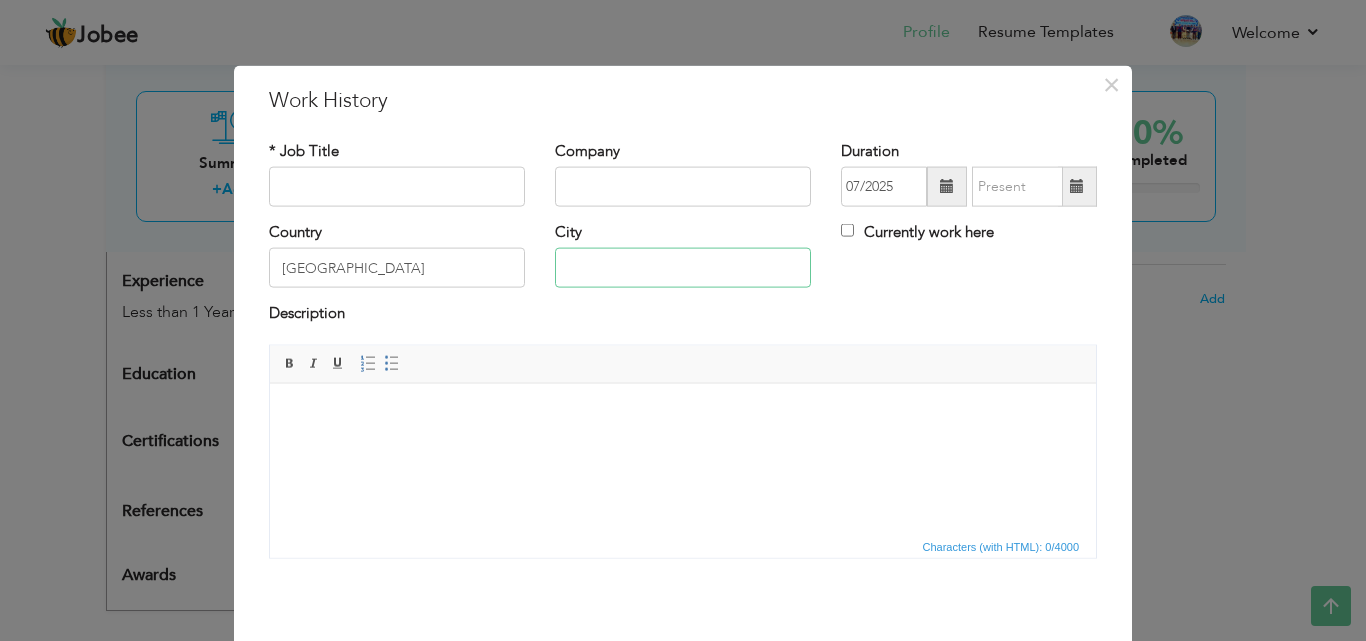 click at bounding box center (683, 268) 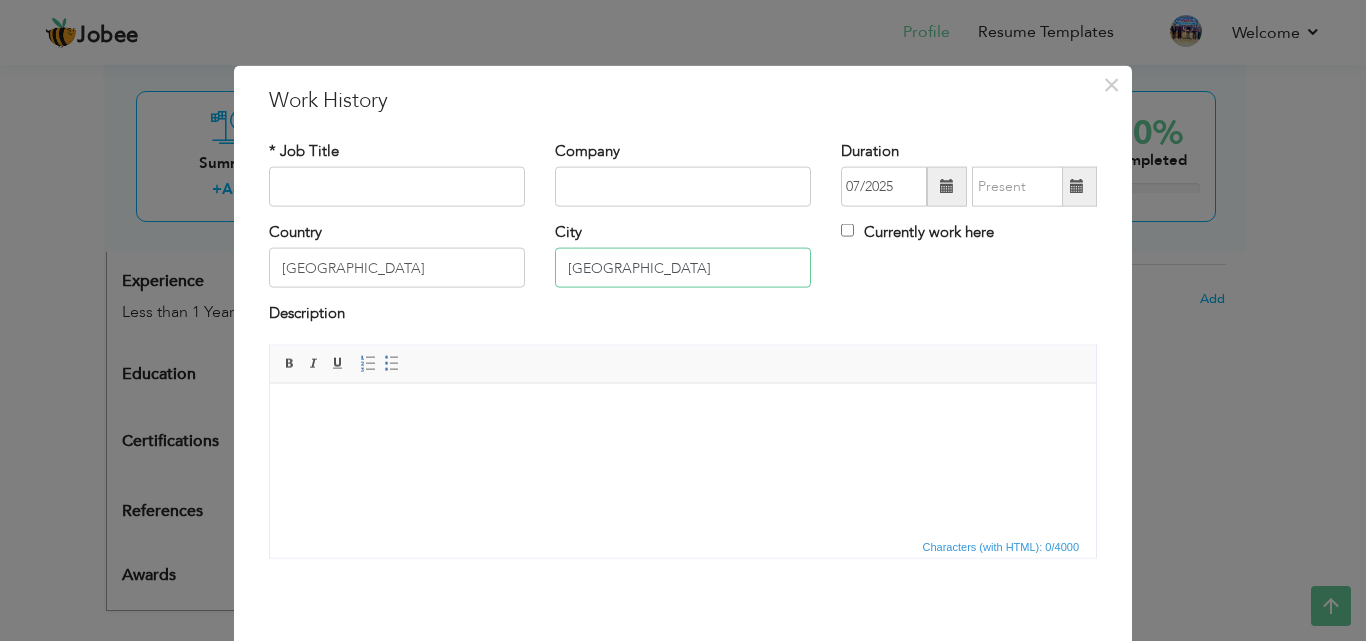 type on "[GEOGRAPHIC_DATA]" 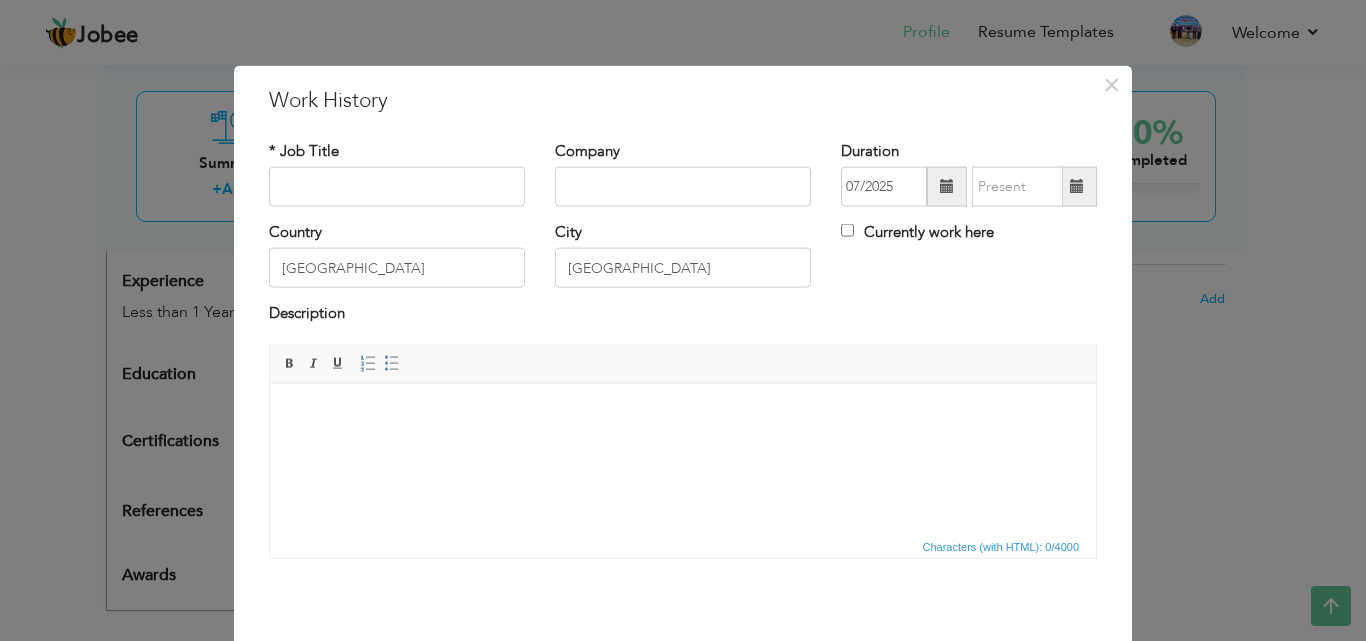 click on "Country
[GEOGRAPHIC_DATA]
City
[GEOGRAPHIC_DATA]
Currently work here" at bounding box center [683, 262] 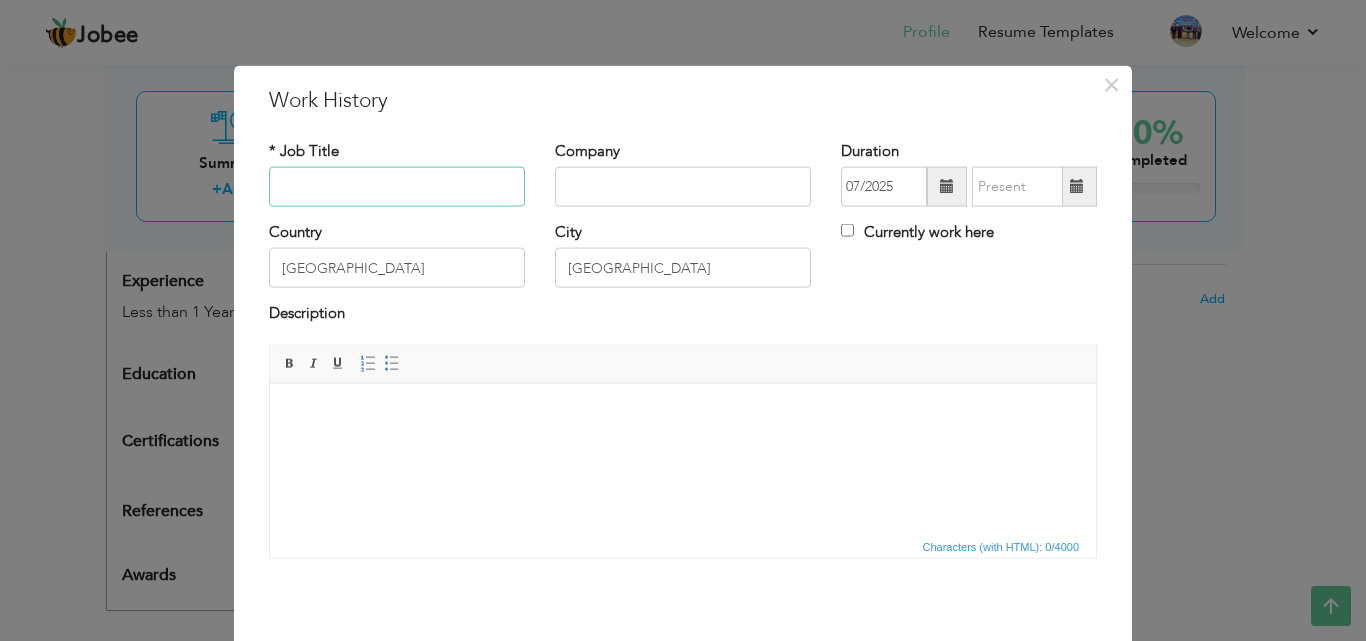 click at bounding box center [397, 187] 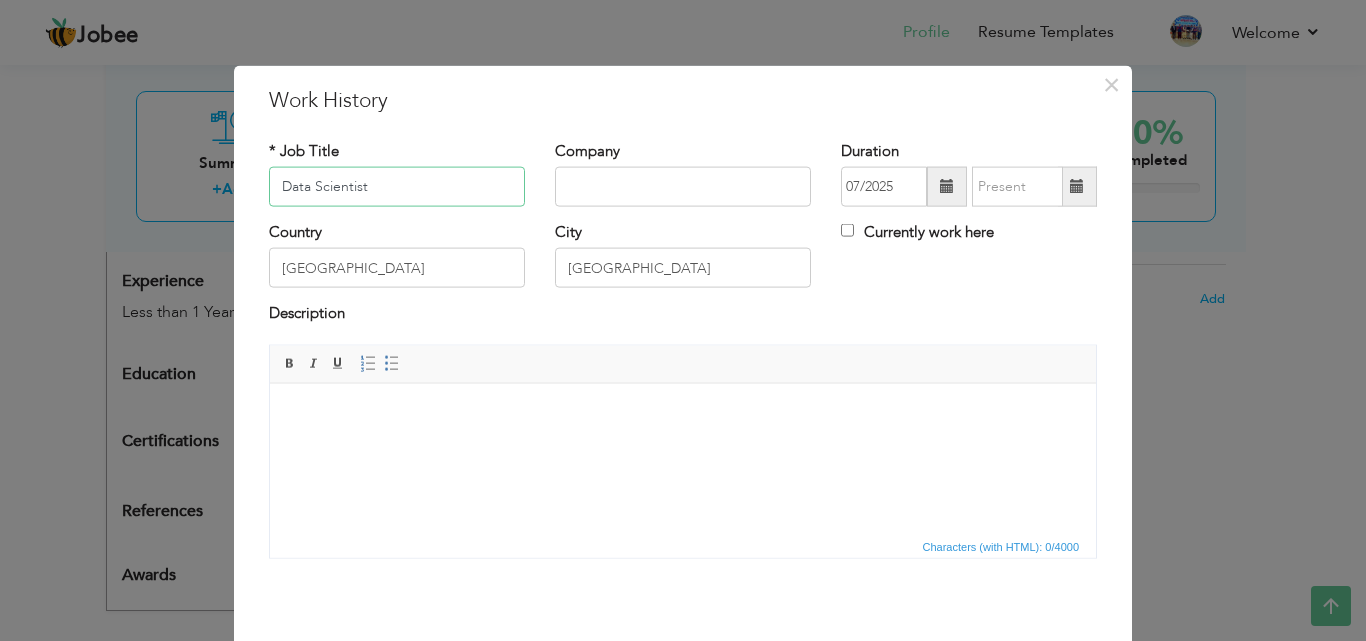 type on "Data Scientist" 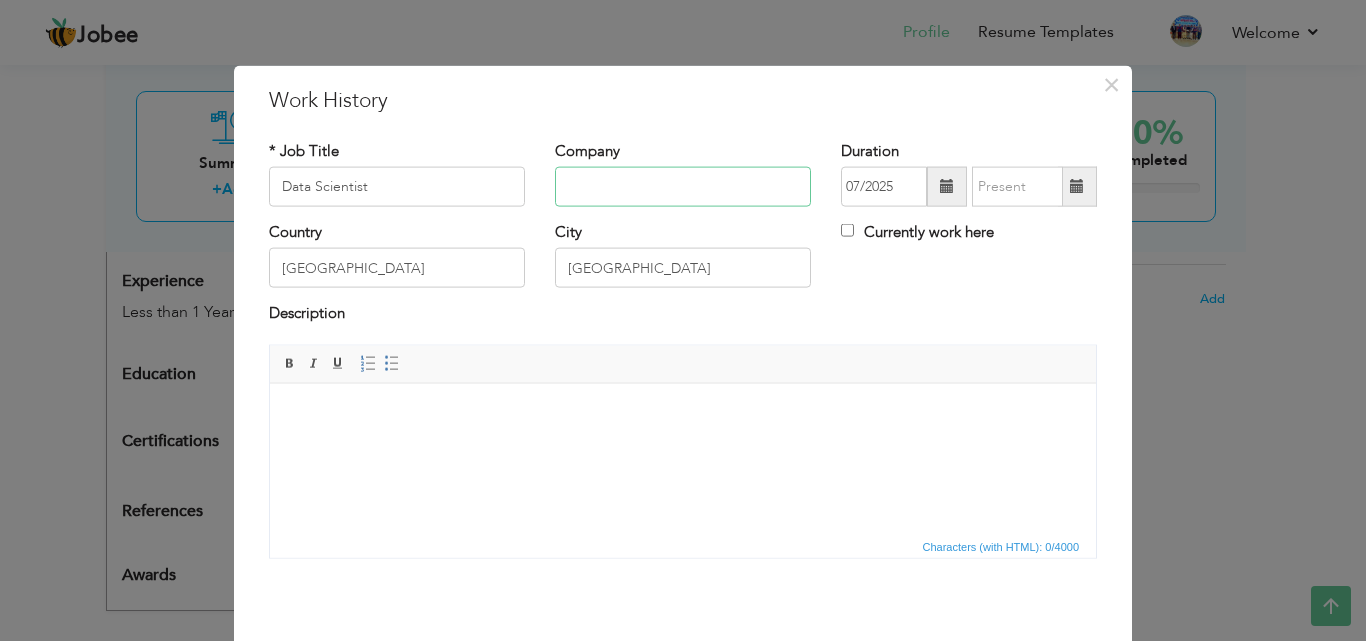 click at bounding box center (683, 187) 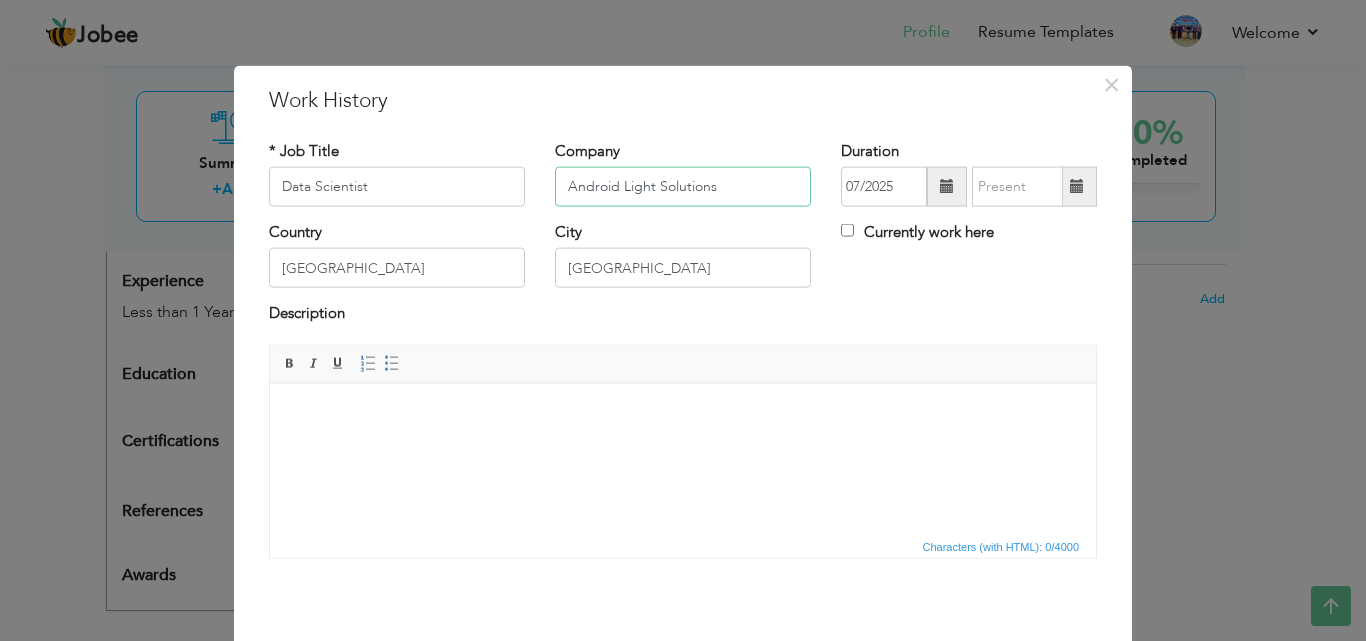 type on "Android Light Solutions" 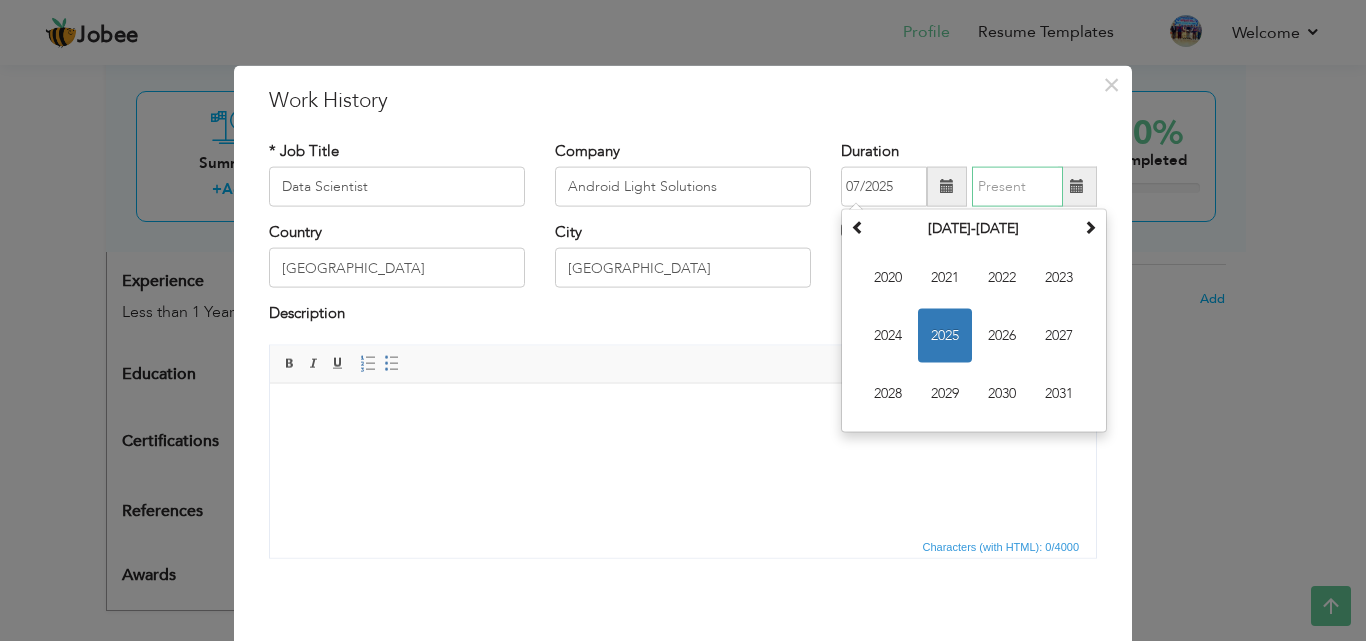 type on "07/2025" 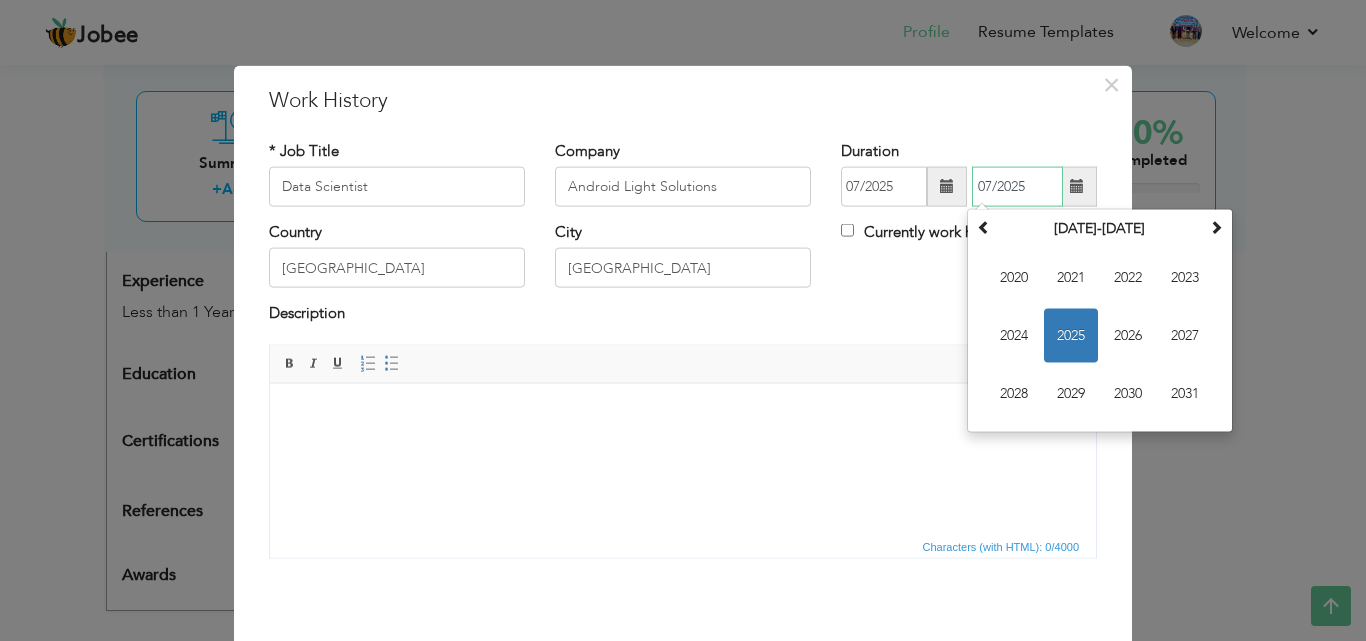 click on "07/2025" at bounding box center [1017, 187] 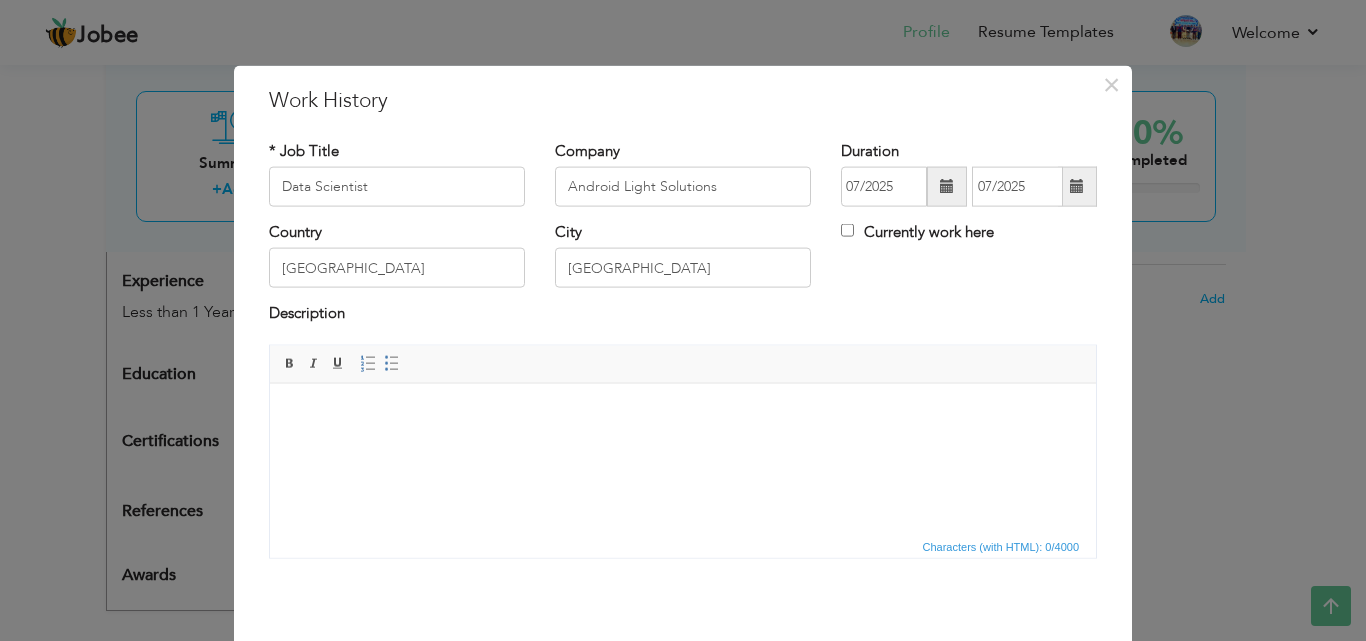 click on "Description" at bounding box center (683, 323) 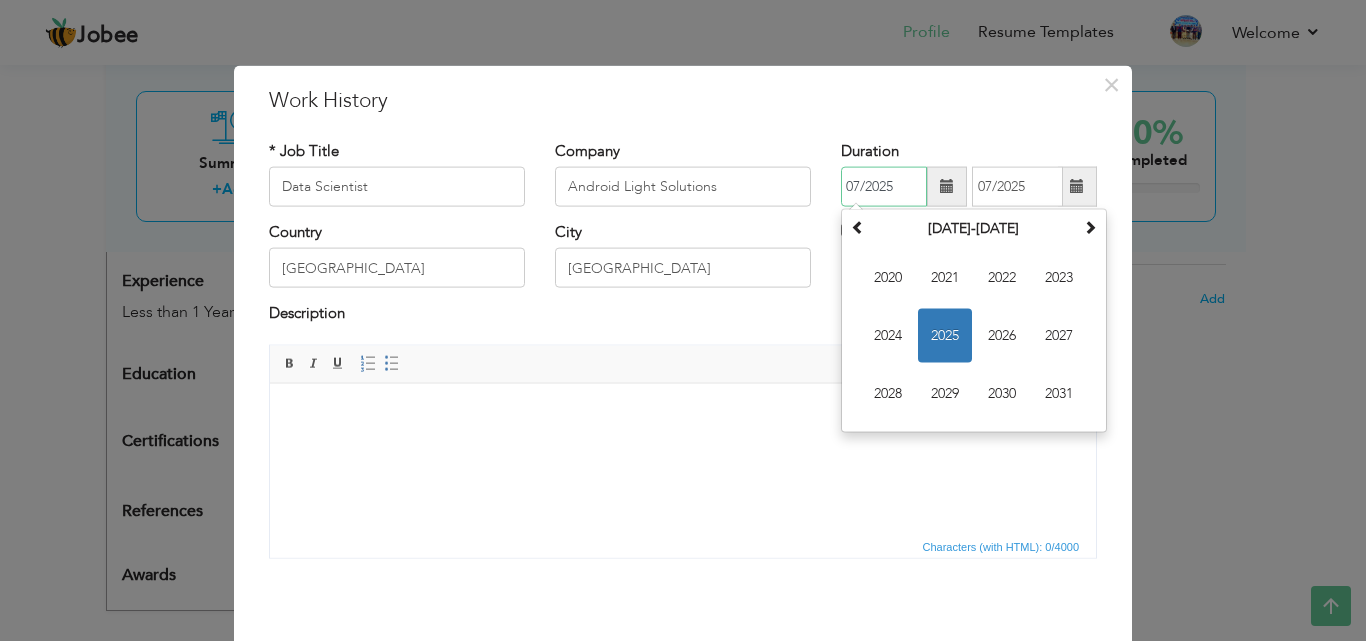 click on "07/2025" at bounding box center (884, 187) 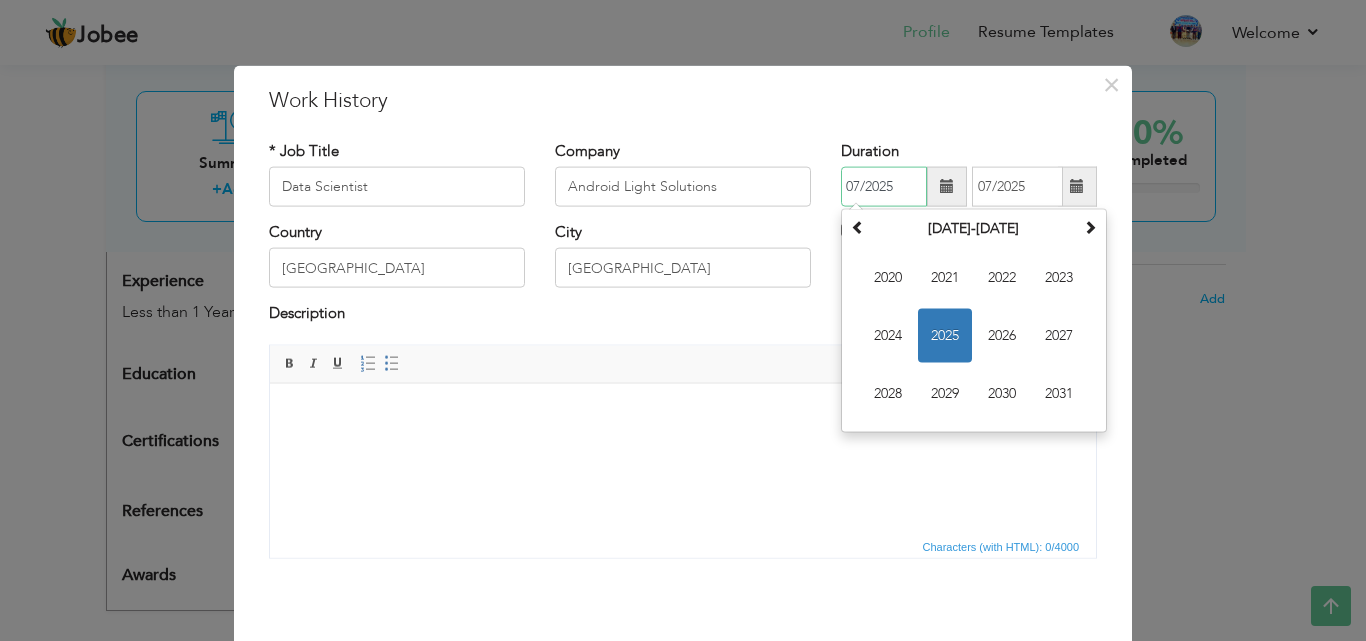 click on "07/2025" at bounding box center (884, 187) 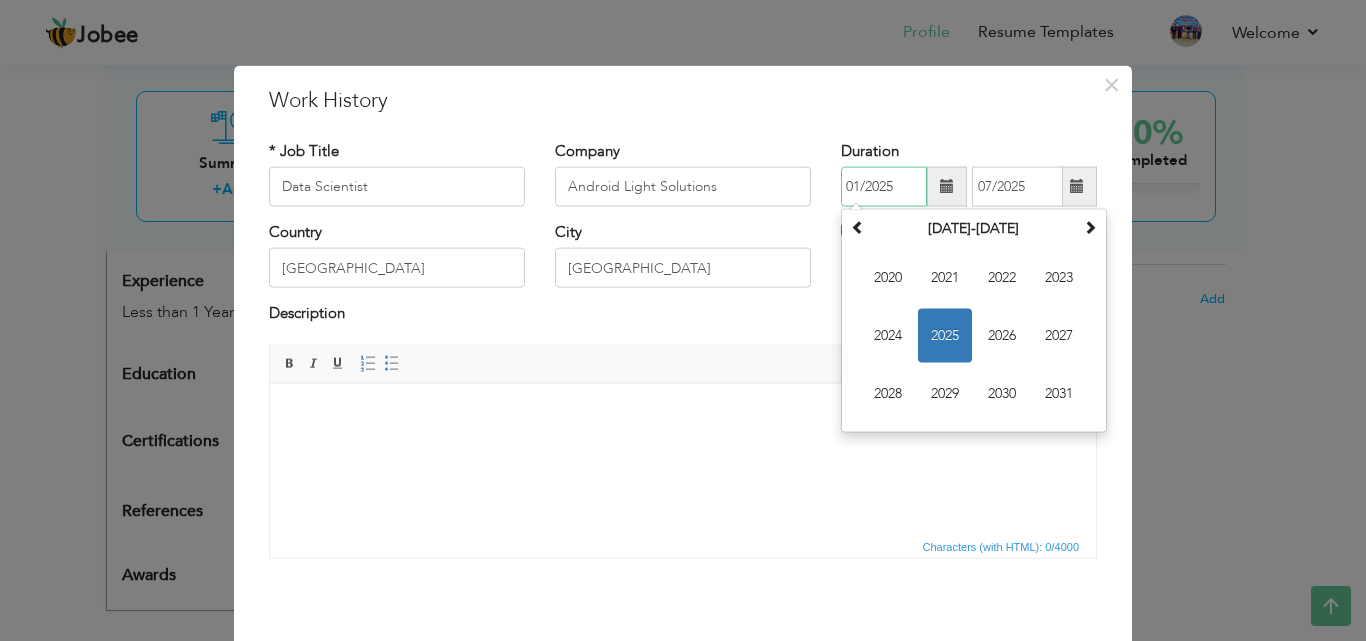 type on "01/2025" 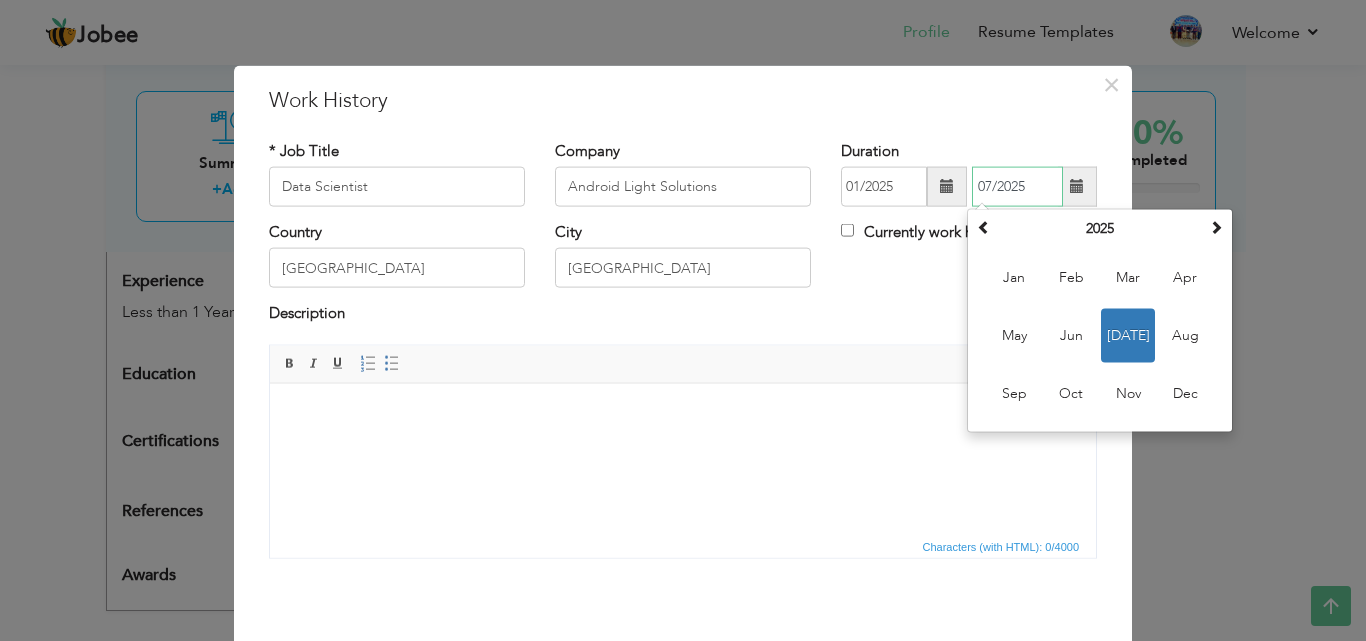 click on "07/2025" at bounding box center (1017, 187) 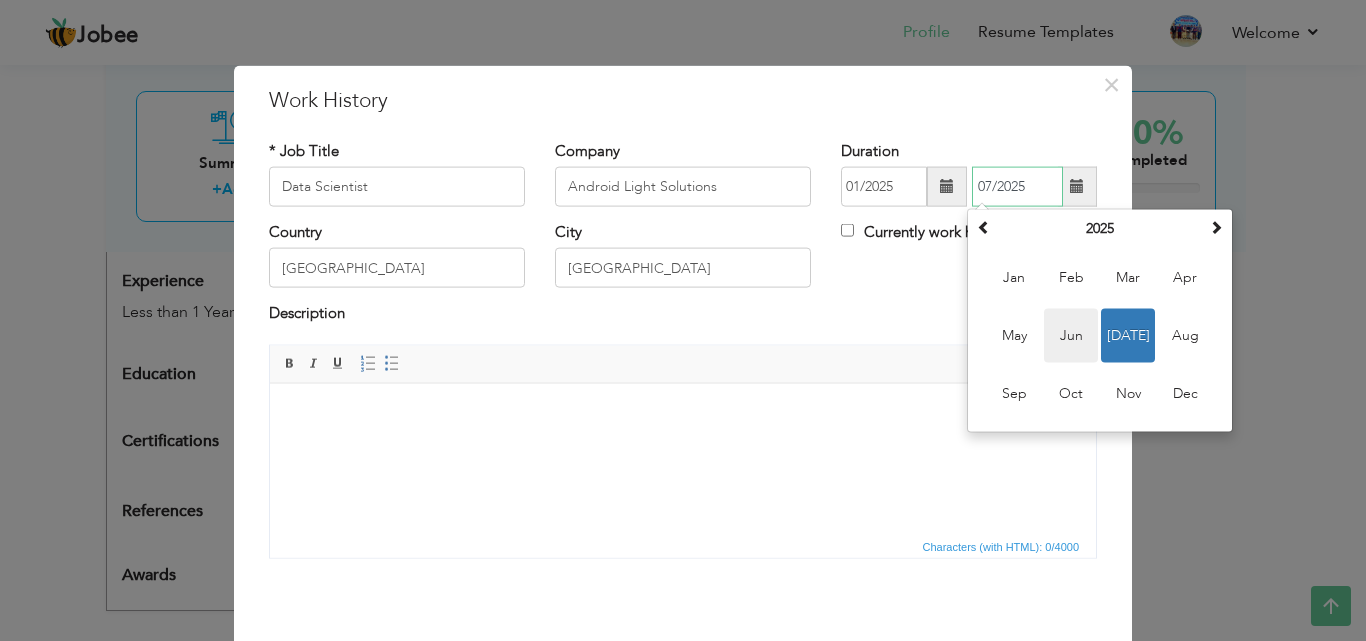 click on "Jun" at bounding box center [1071, 336] 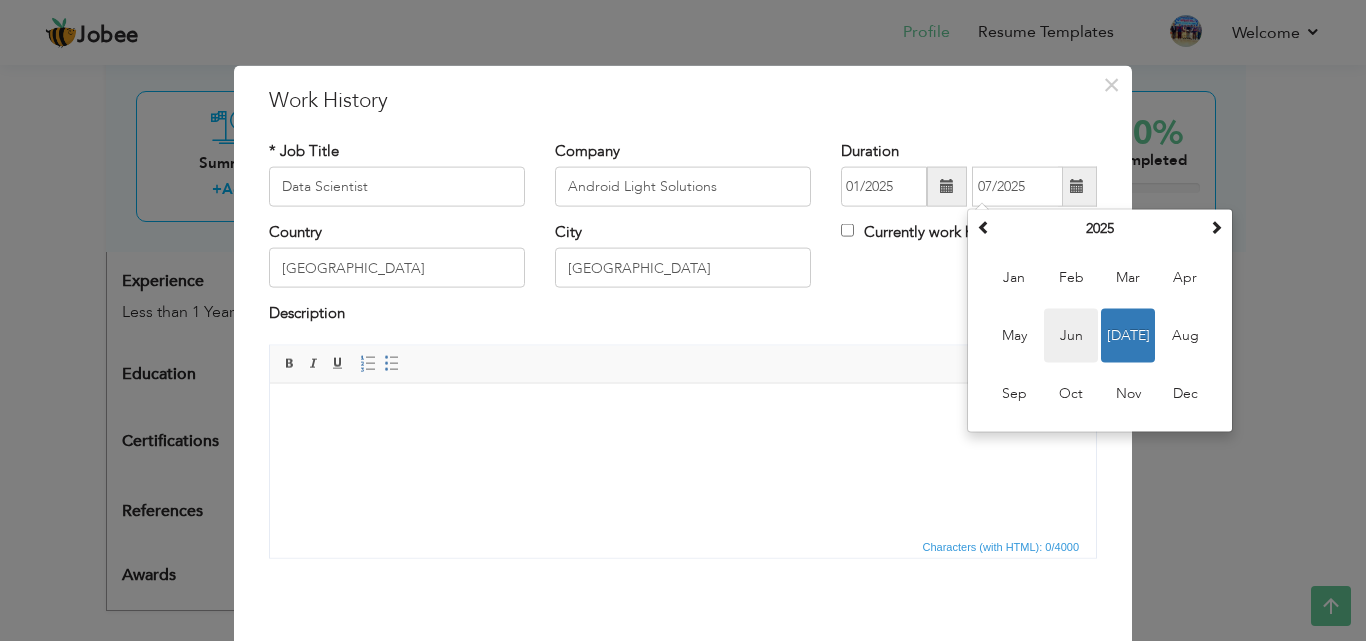 type on "06/2025" 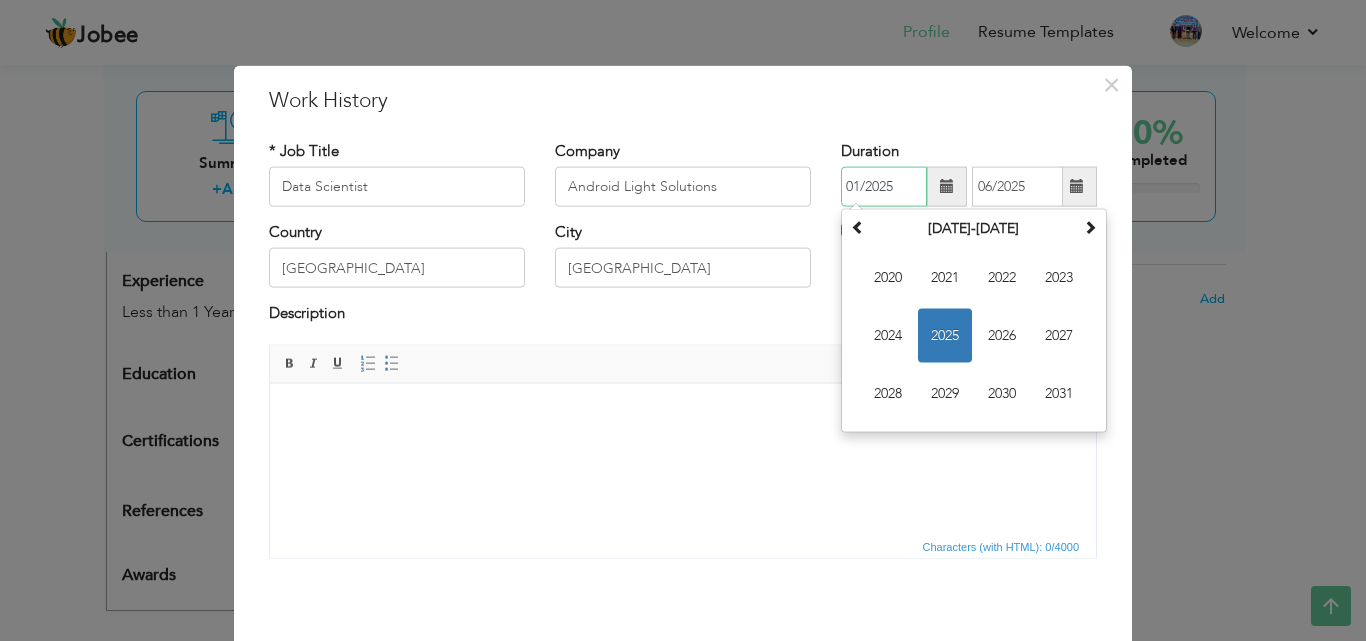 click on "01/2025" at bounding box center (884, 187) 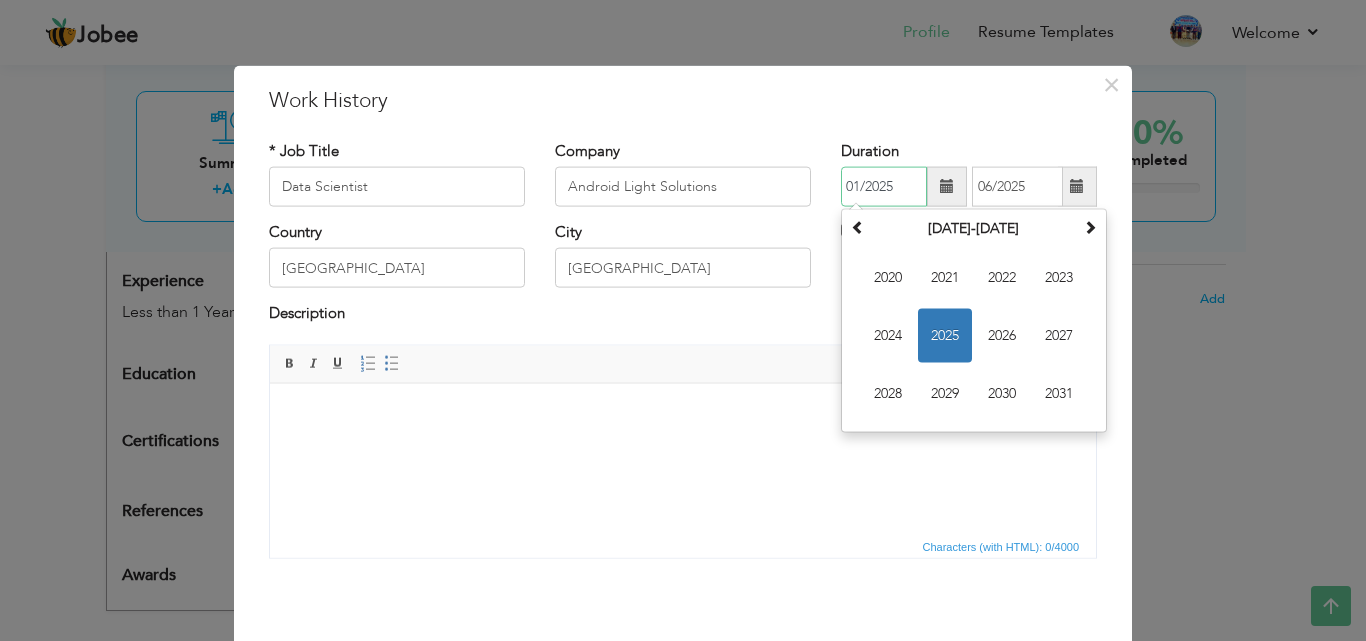 click on "01/2025" at bounding box center (884, 187) 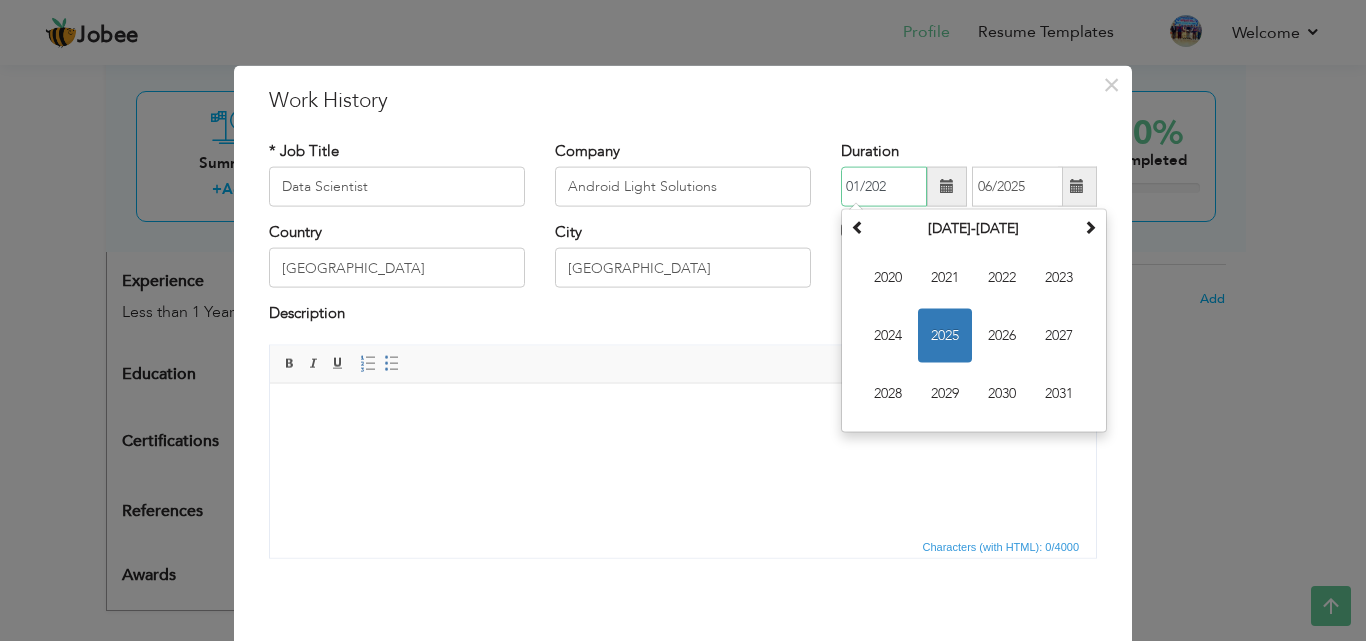type on "01/2025" 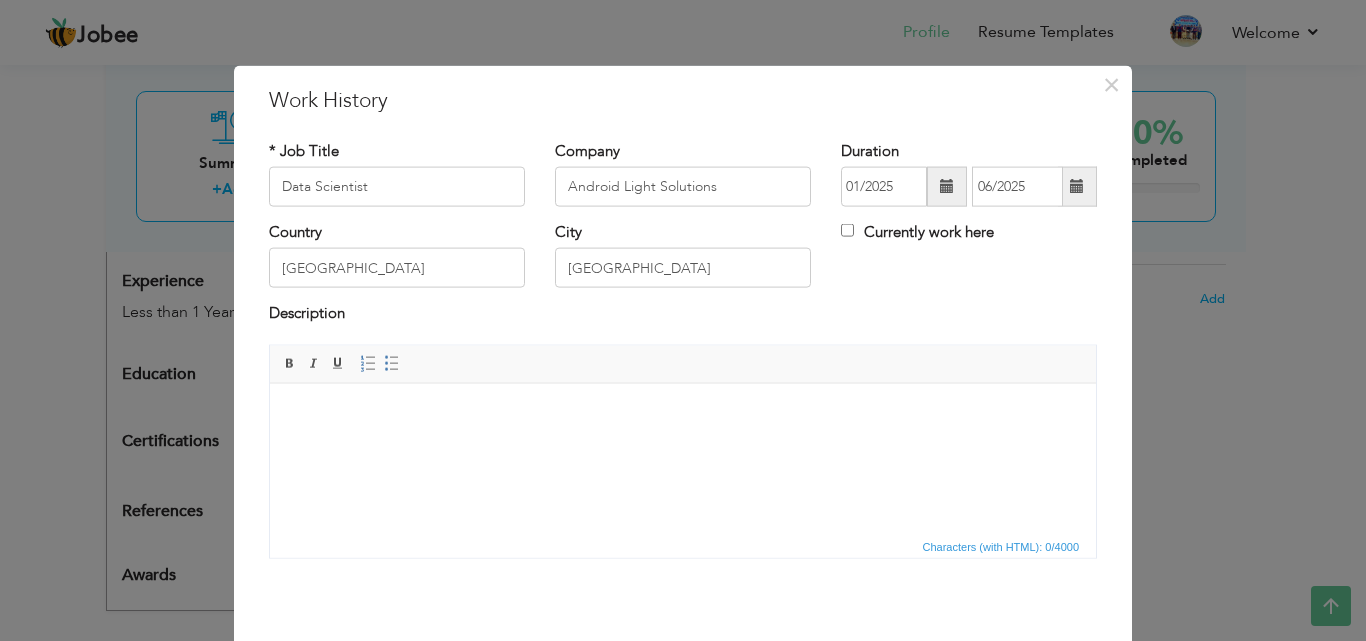 click on "Rich Text Editor, workEditor Editor toolbars Basic Styles   Bold   Italic   Underline Paragraph   Insert/Remove Numbered List   Insert/Remove Bulleted List Press ALT 0 for help Characters (with HTML): 0/4000" at bounding box center (683, 451) 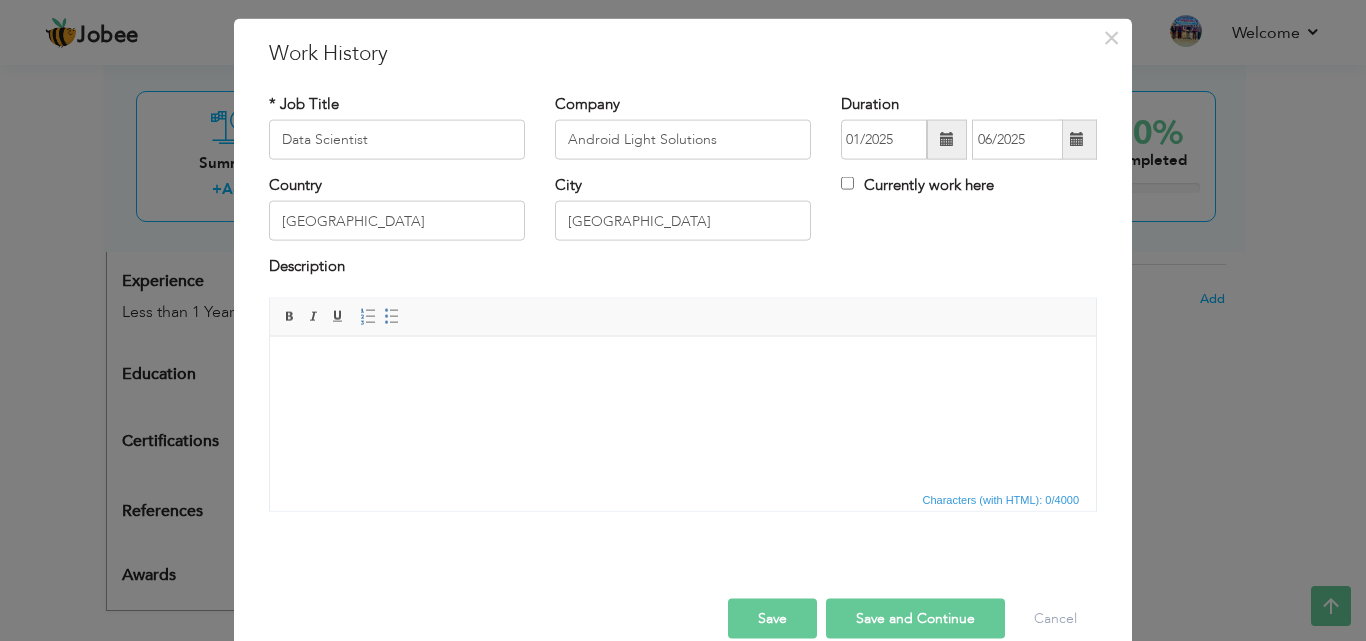 scroll, scrollTop: 48, scrollLeft: 0, axis: vertical 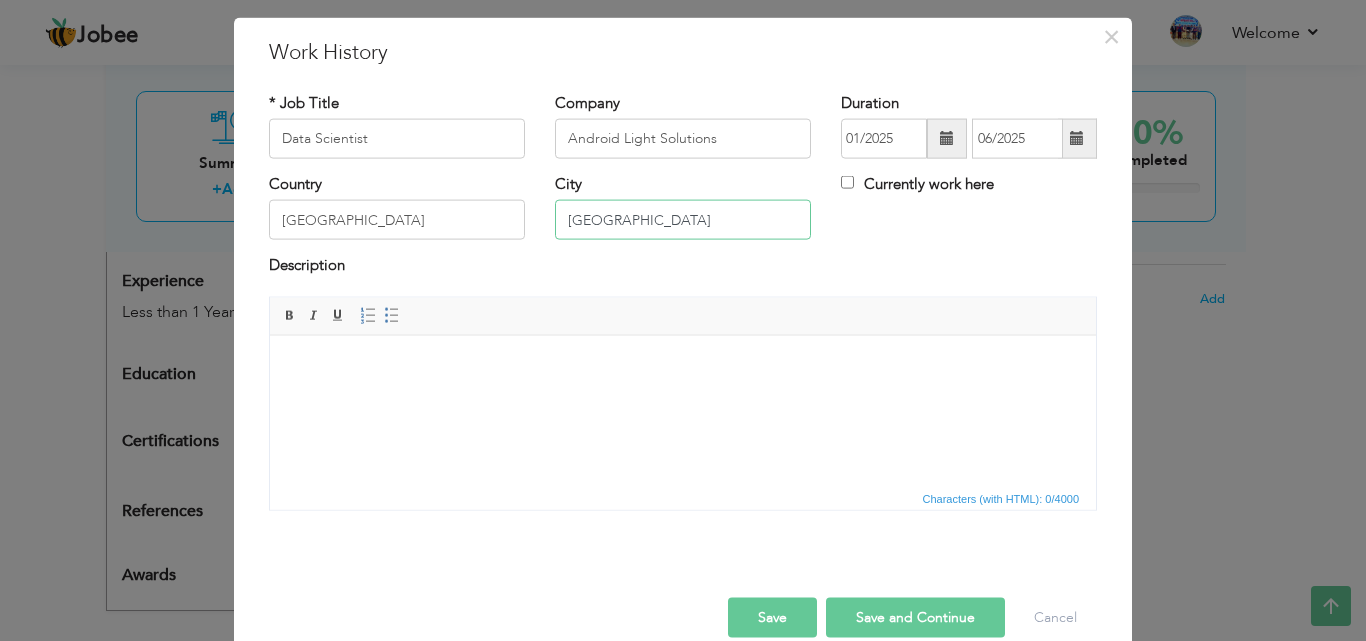 click on "[GEOGRAPHIC_DATA]" at bounding box center [683, 220] 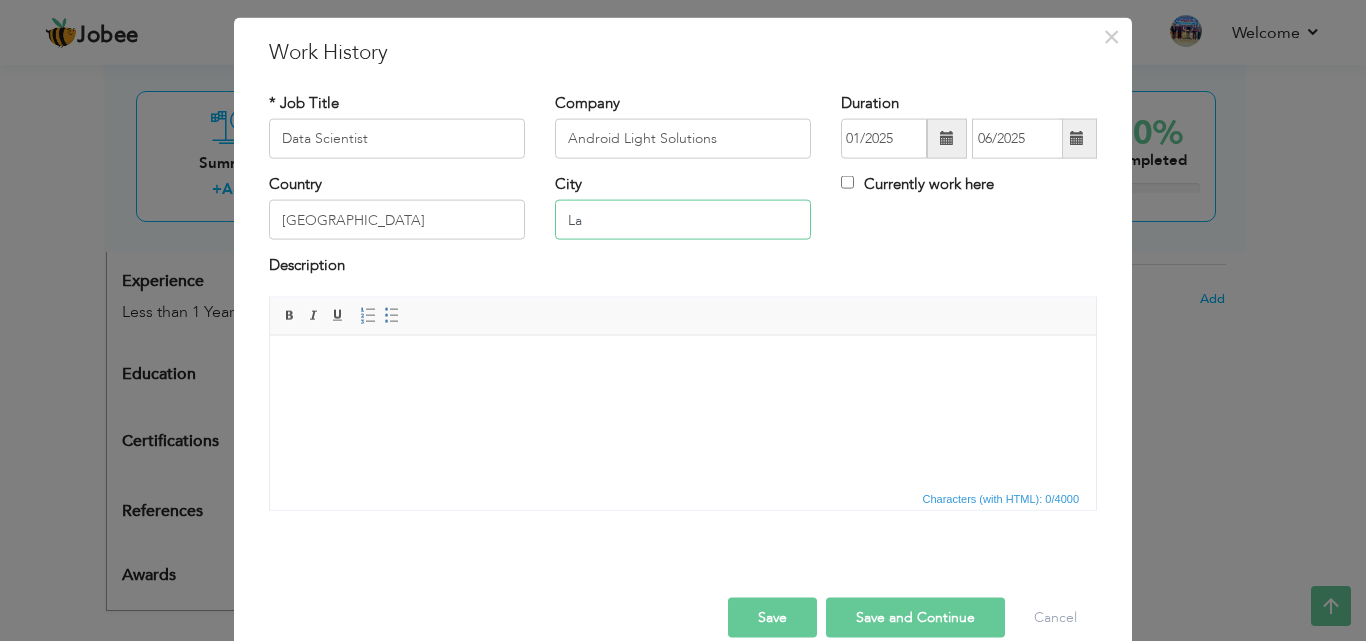 type on "L" 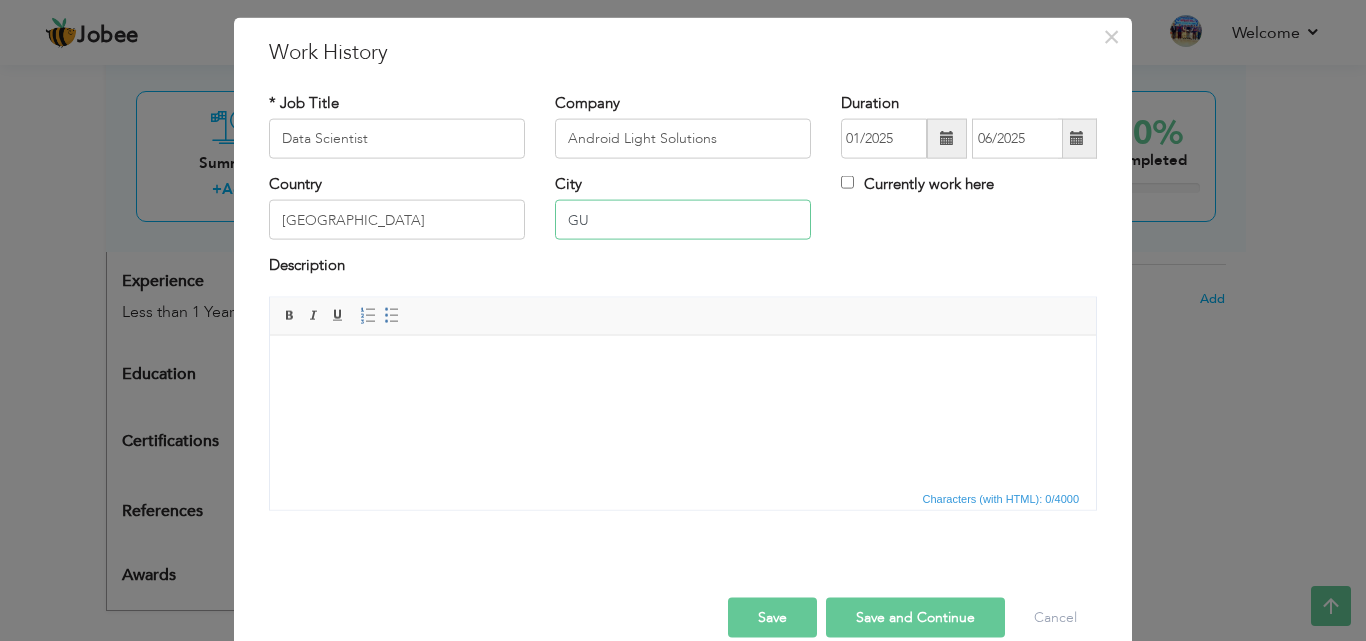 type on "GUJRANWALA" 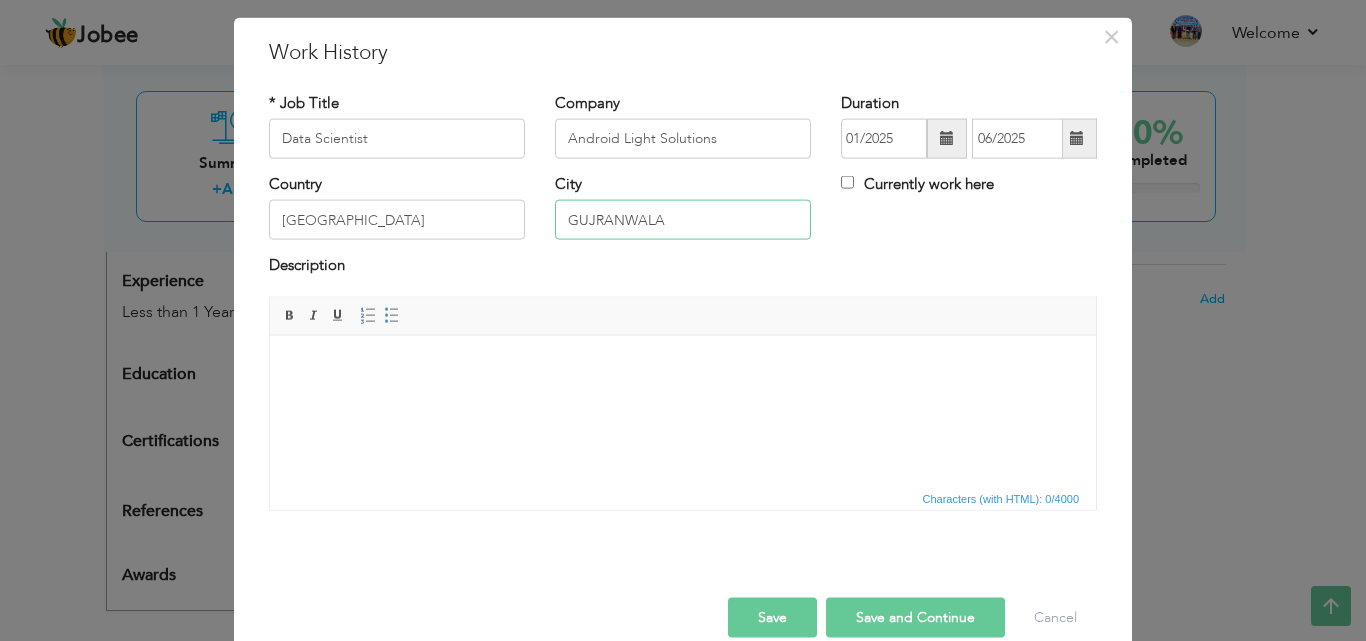 scroll, scrollTop: 79, scrollLeft: 0, axis: vertical 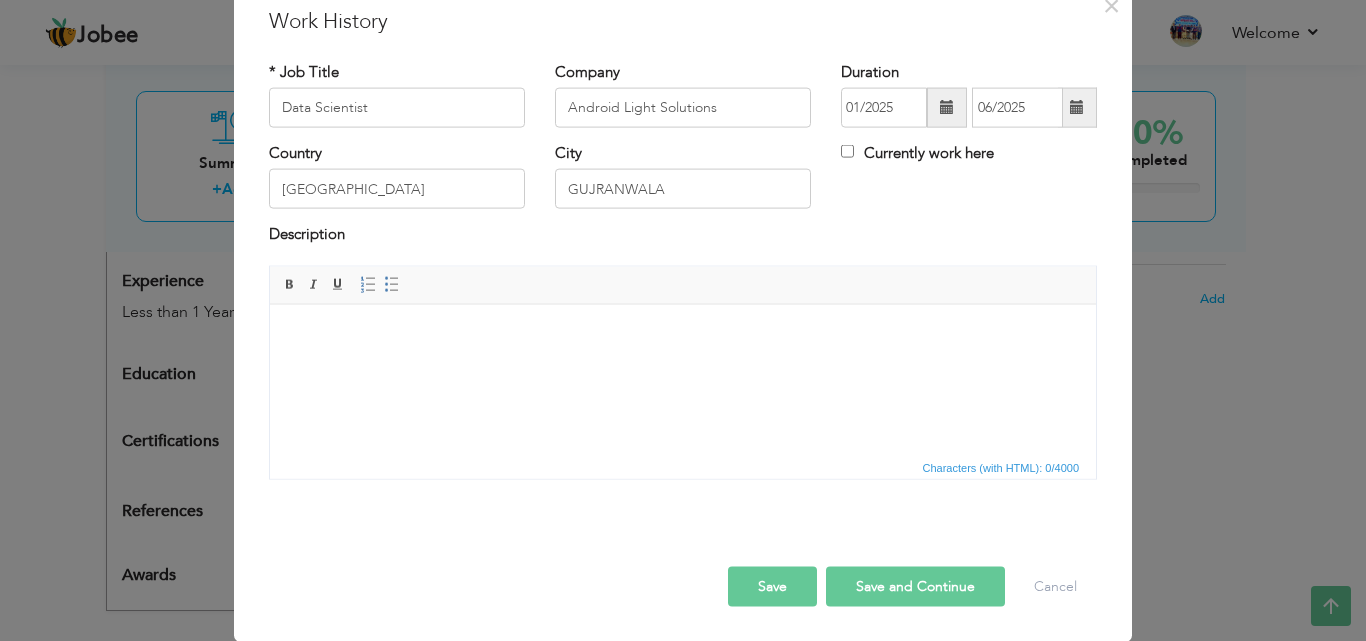 click on "Save and Continue" at bounding box center [915, 586] 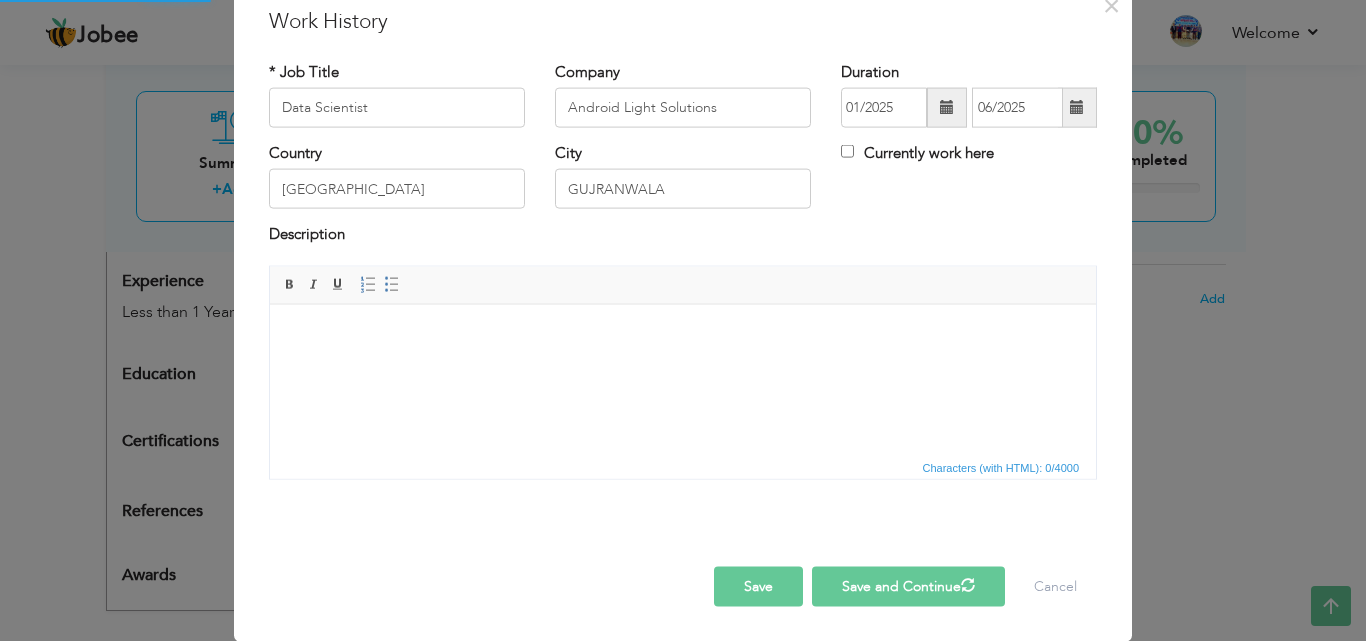 type 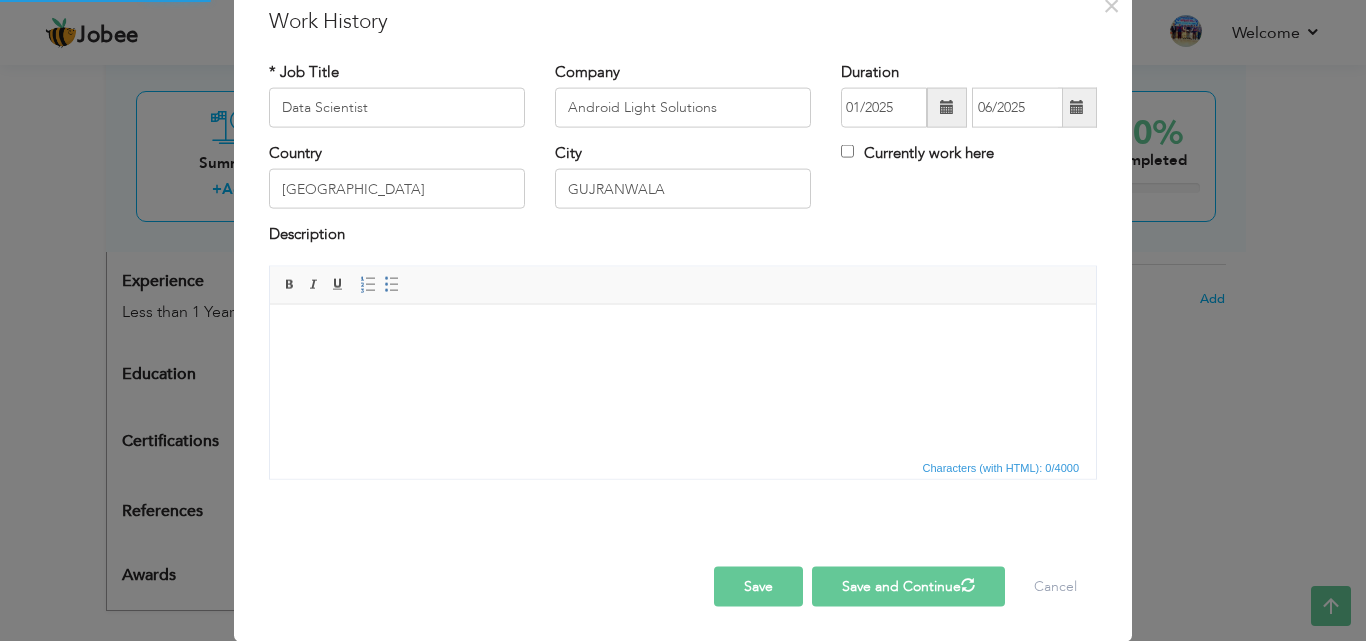 type 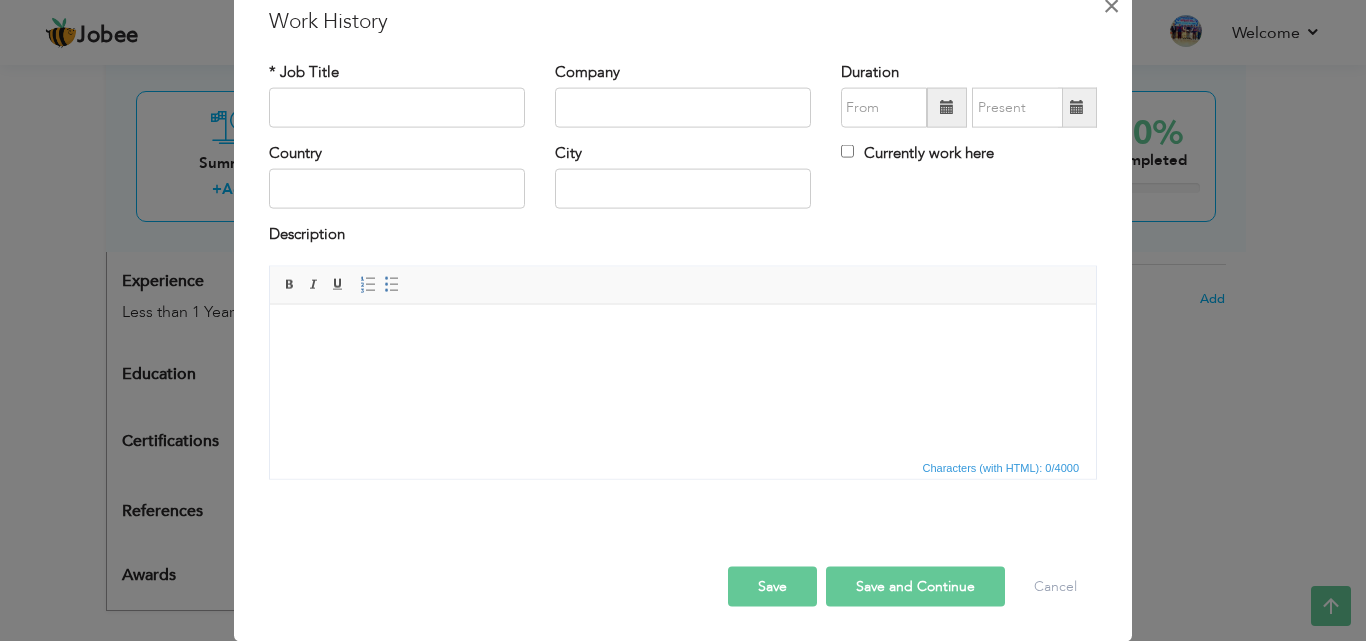 click on "×" at bounding box center [1111, 5] 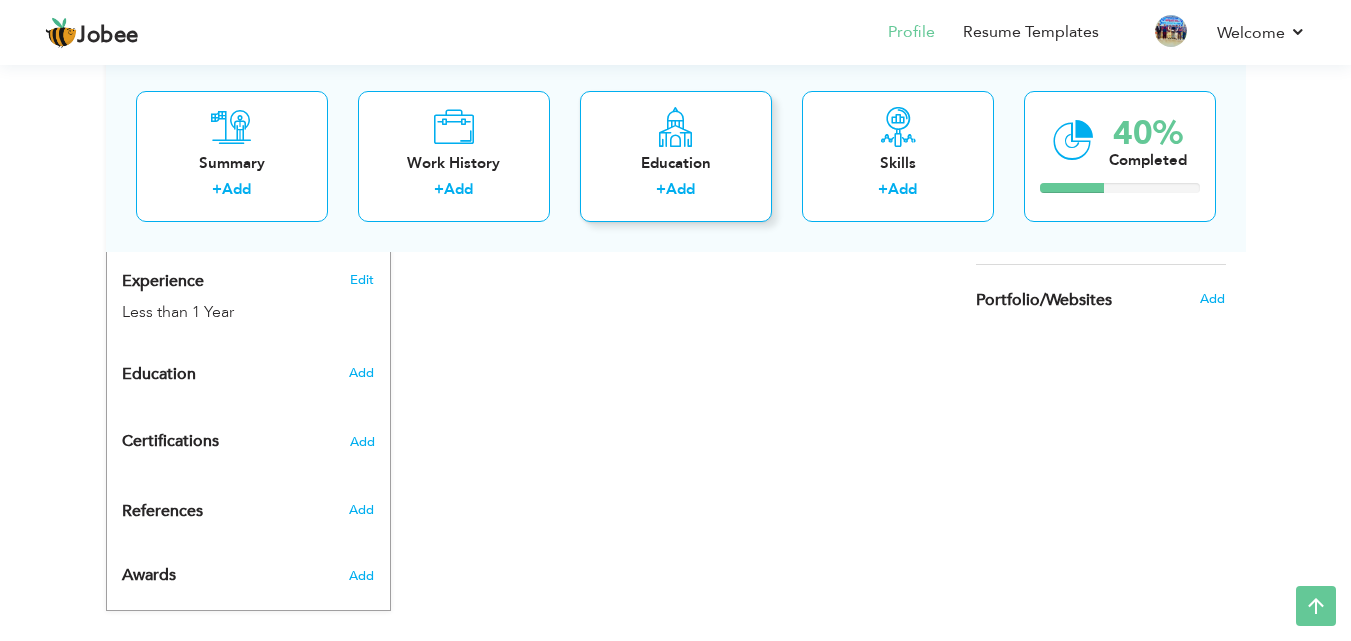click on "Add" at bounding box center (680, 189) 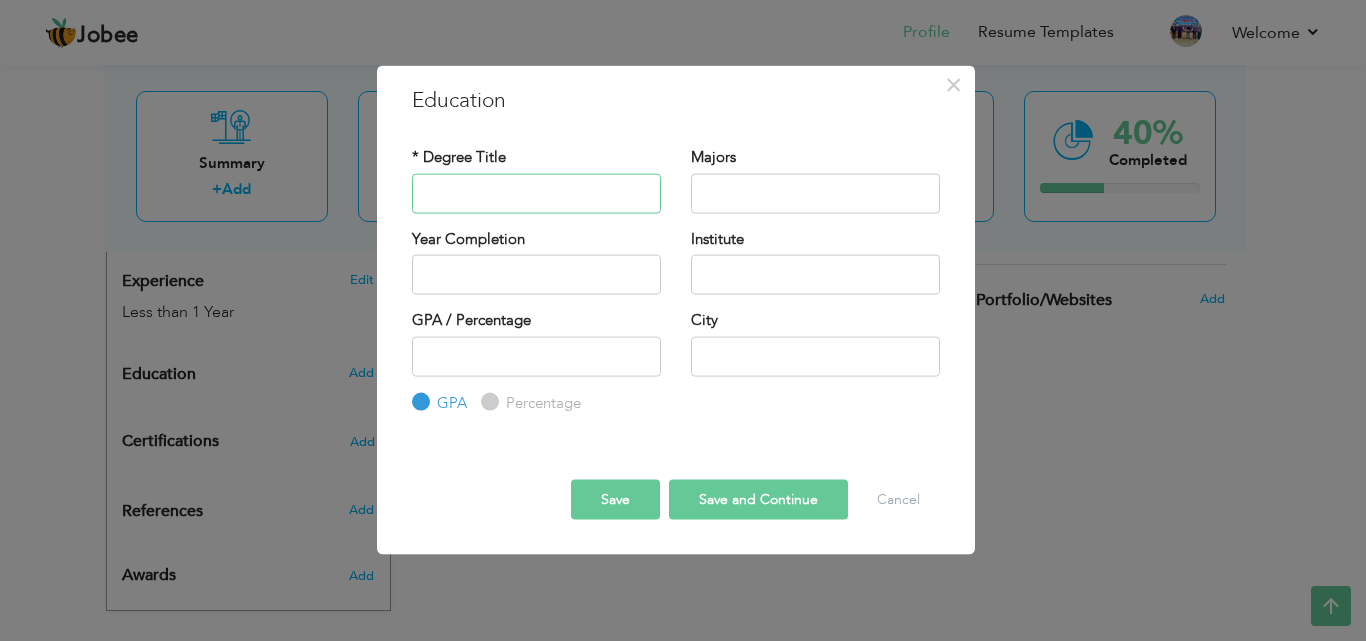 click at bounding box center [536, 193] 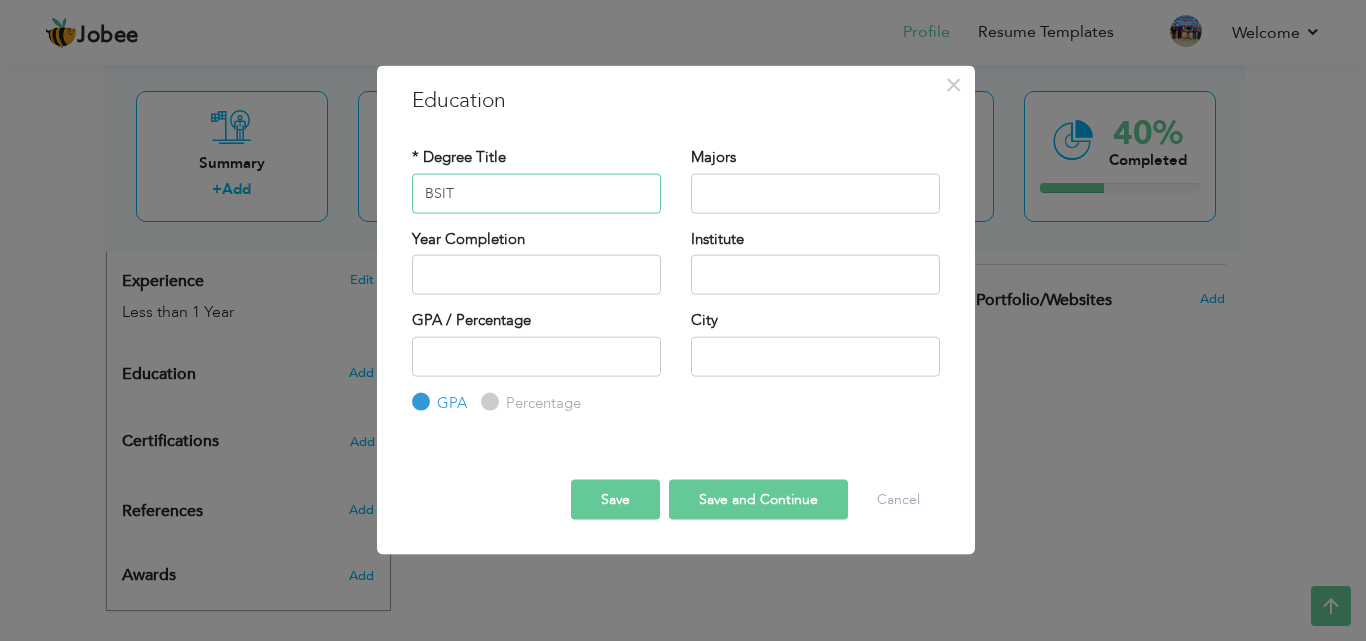 type on "BSIT" 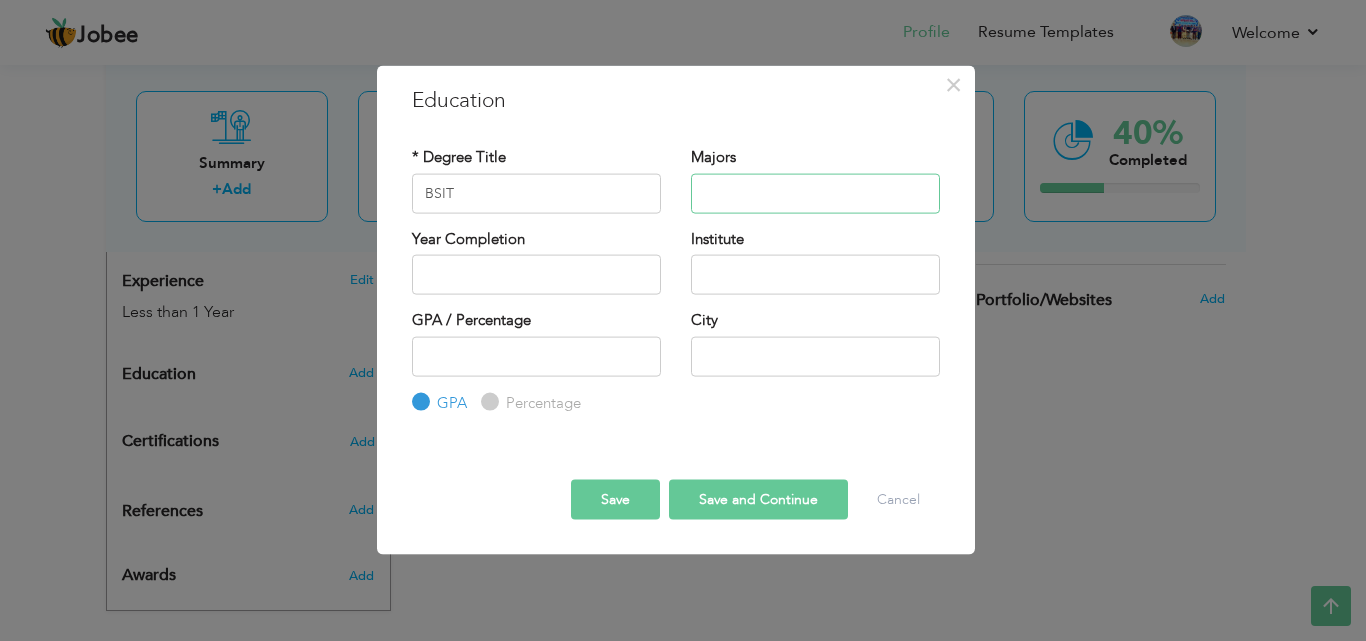 click at bounding box center (815, 193) 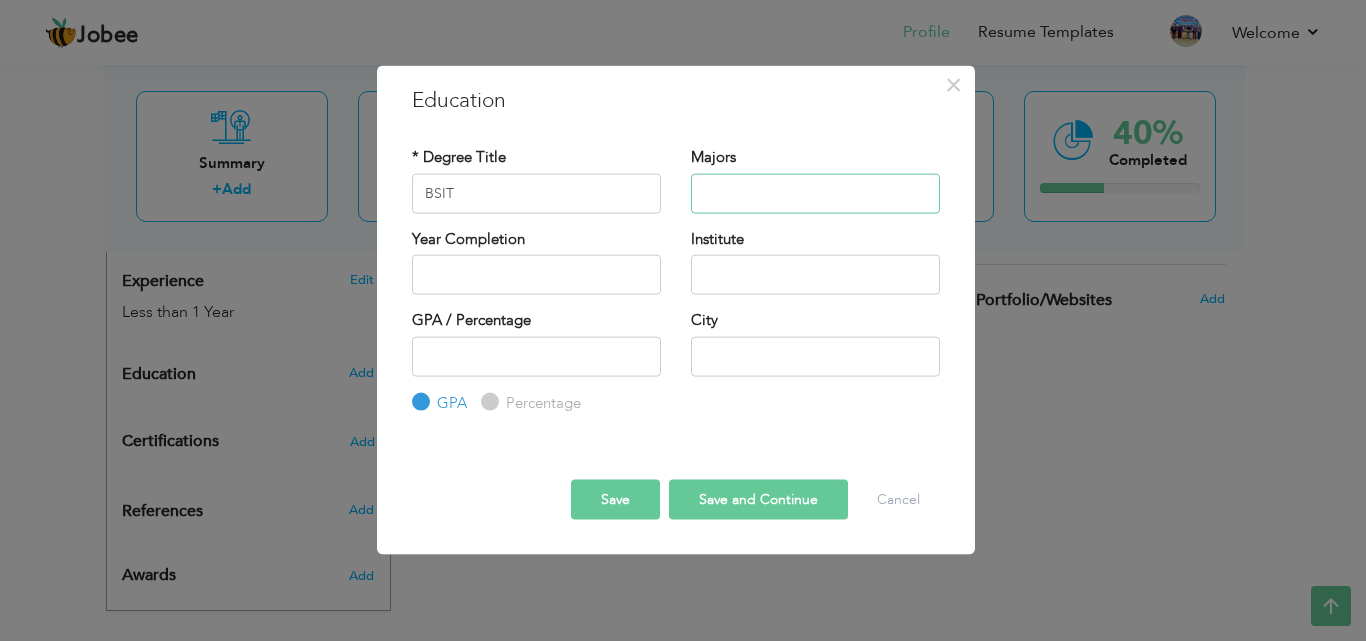 type on "B" 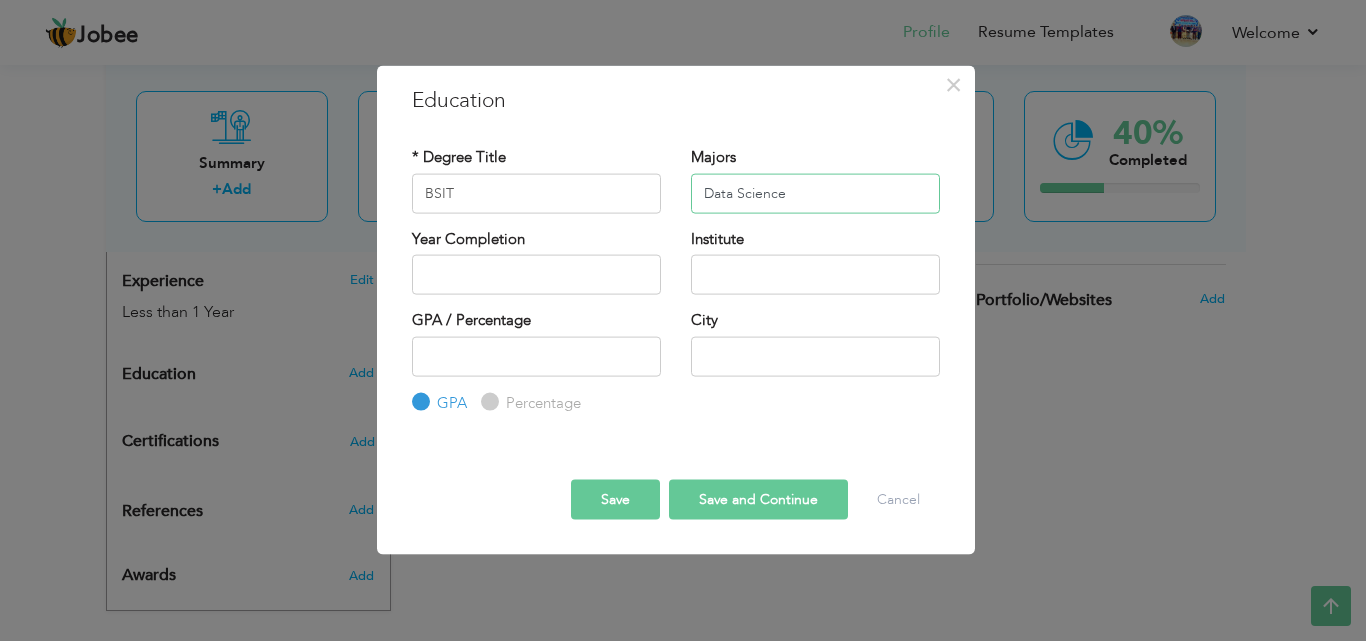 type on "Data Science" 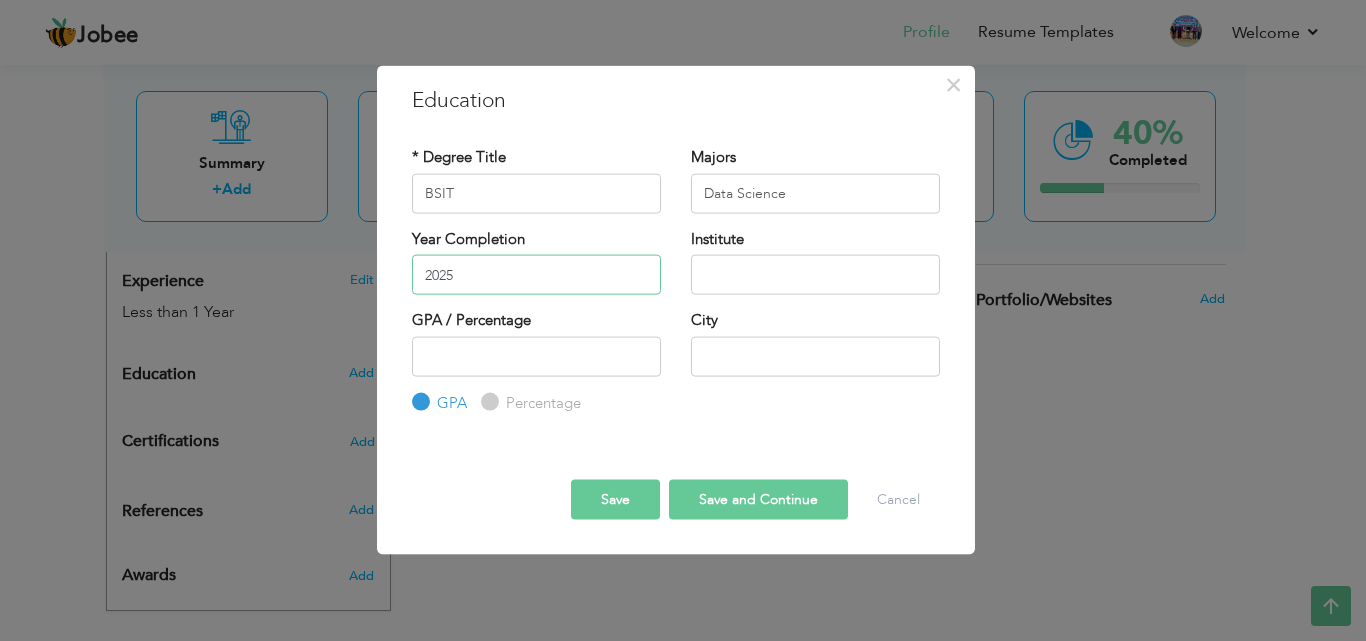 click on "2025" at bounding box center (536, 275) 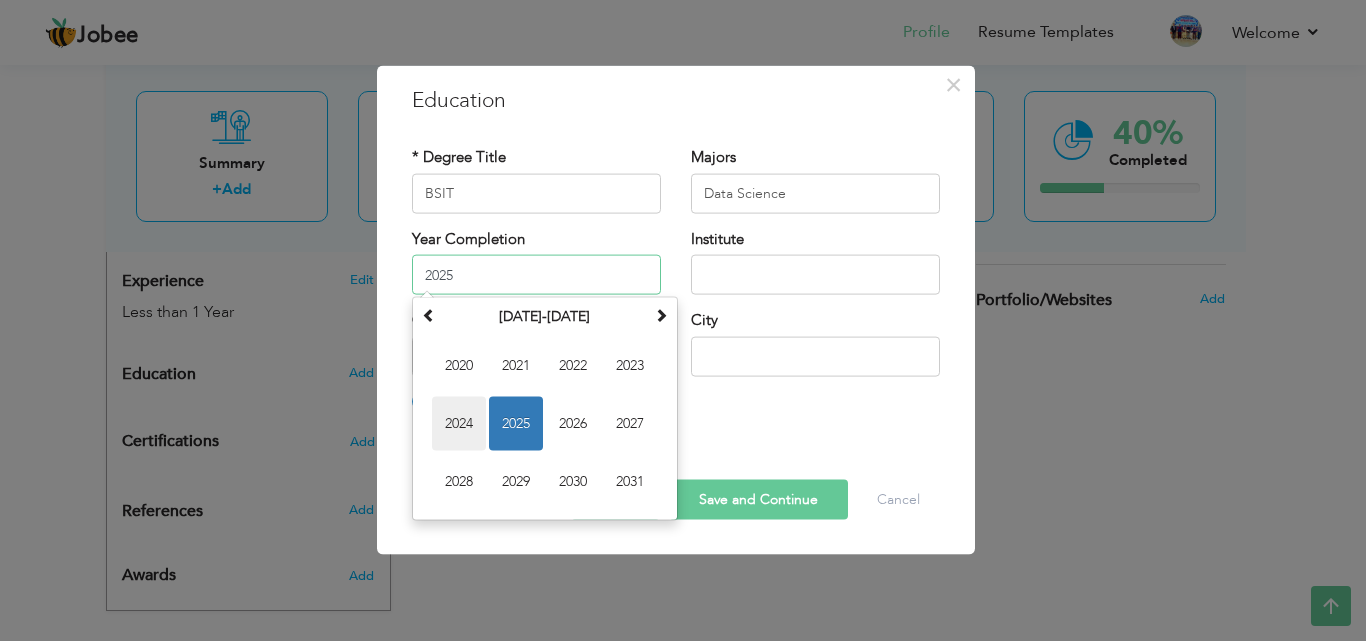 click on "2024" at bounding box center (459, 424) 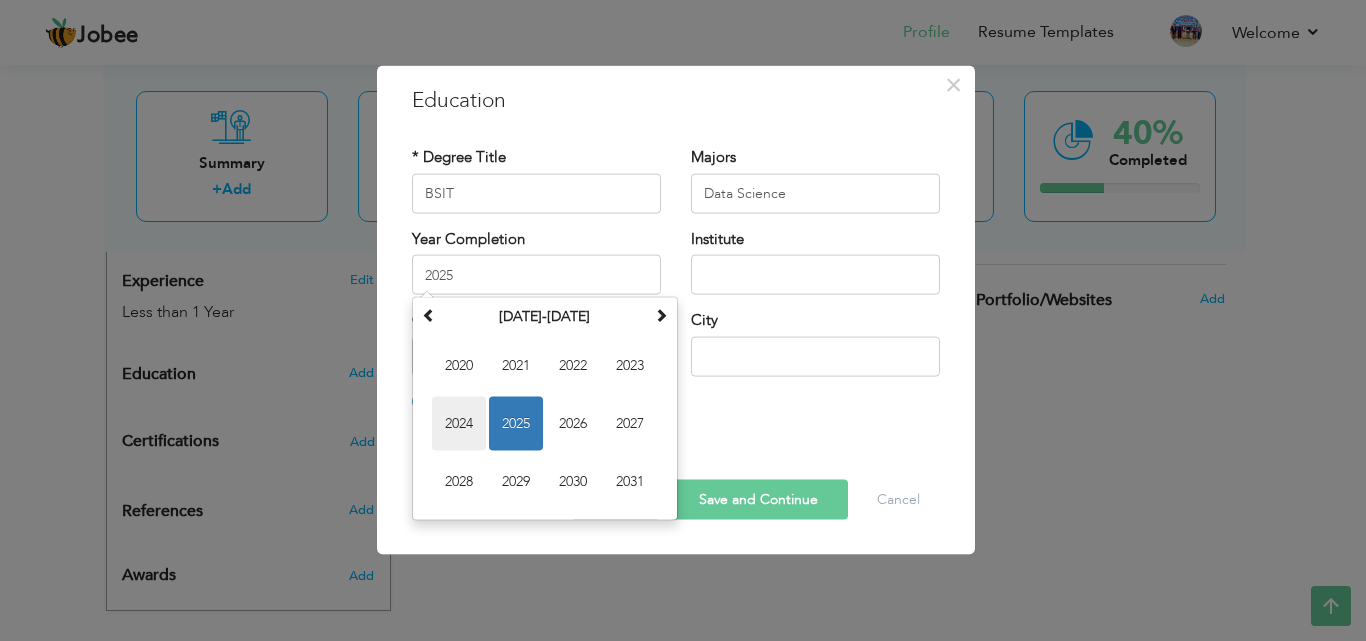 type on "2024" 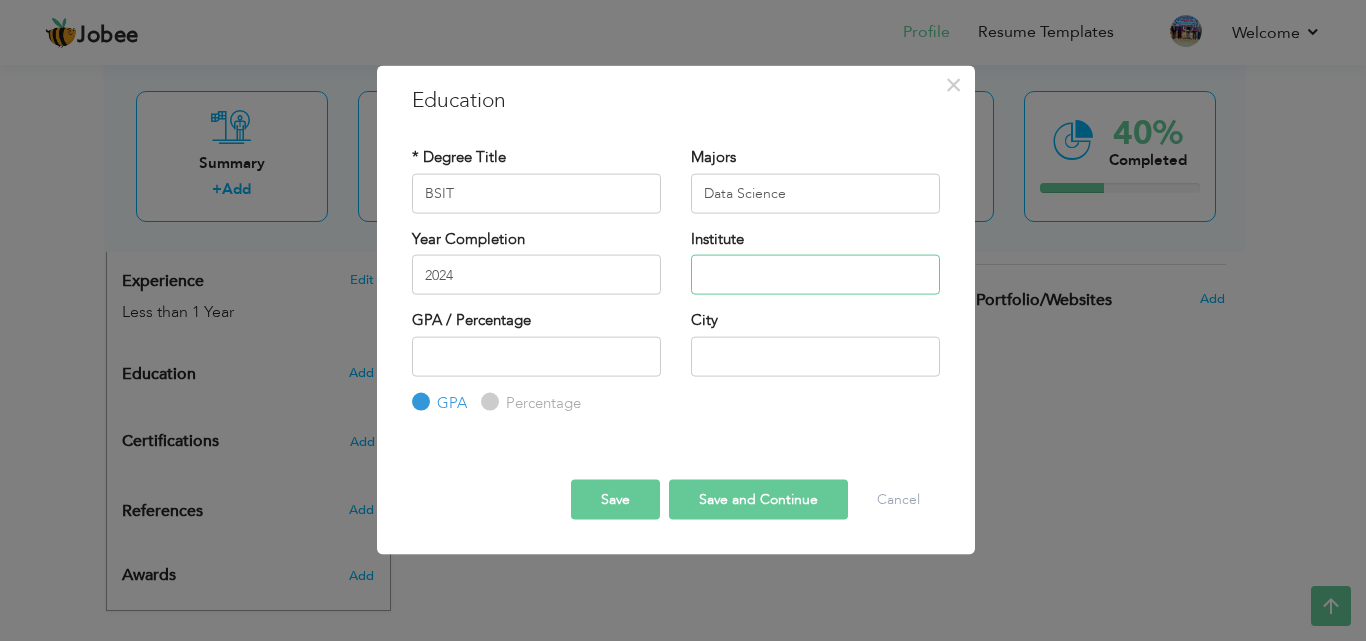 click at bounding box center [815, 275] 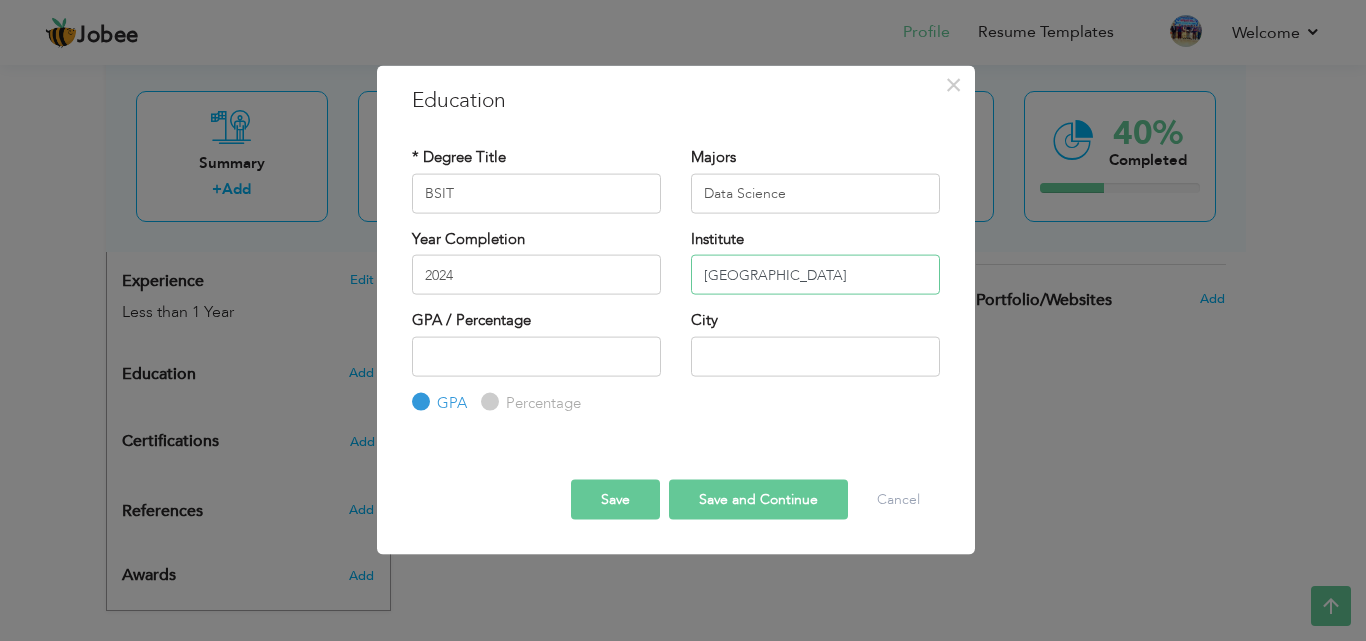 click on "[GEOGRAPHIC_DATA]" at bounding box center [815, 275] 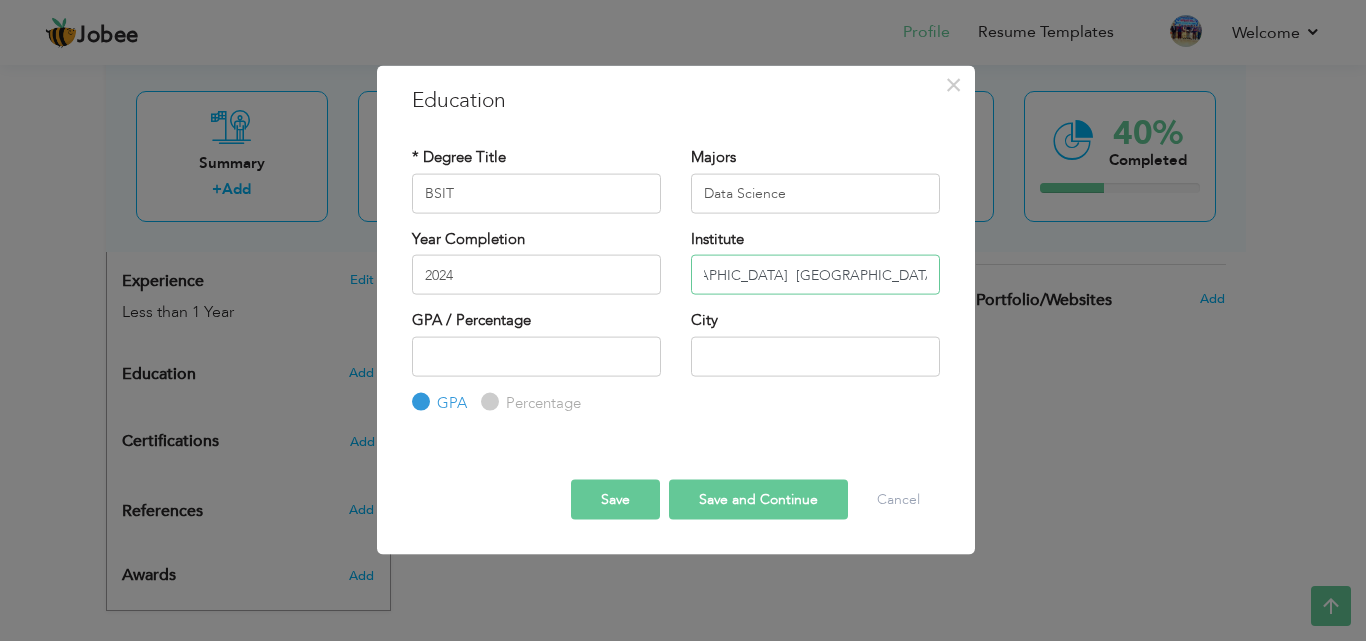 scroll, scrollTop: 0, scrollLeft: 63, axis: horizontal 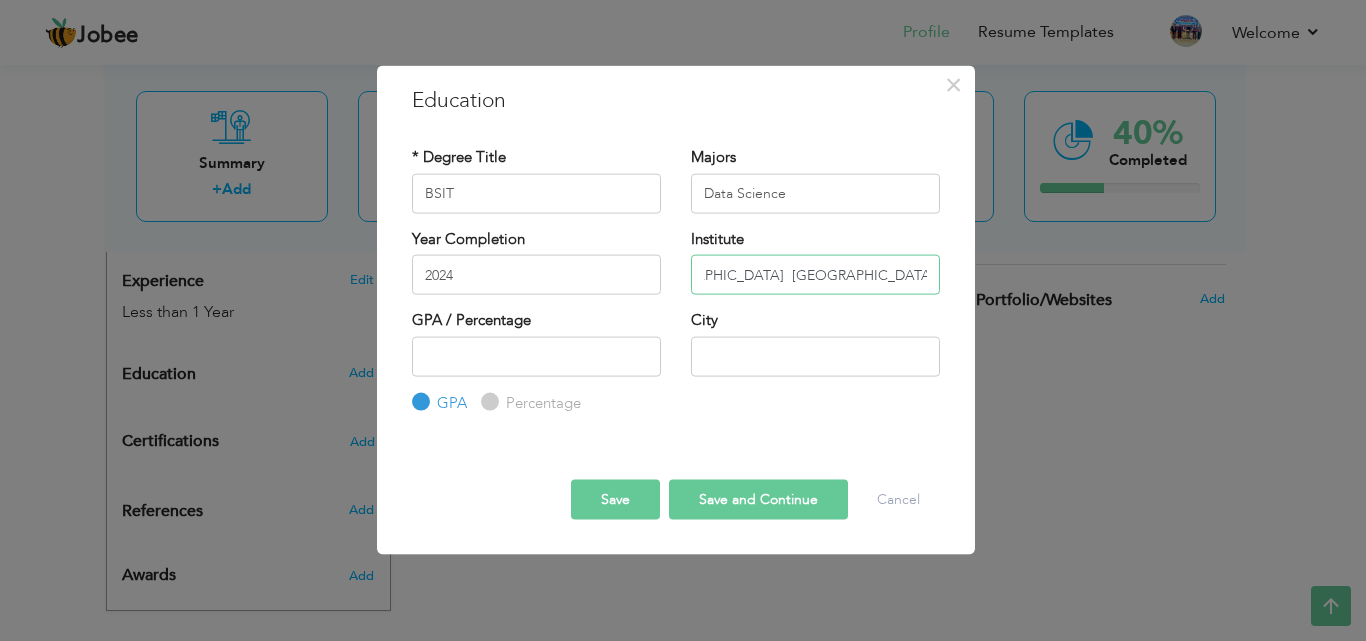 type on "[GEOGRAPHIC_DATA]  [GEOGRAPHIC_DATA]" 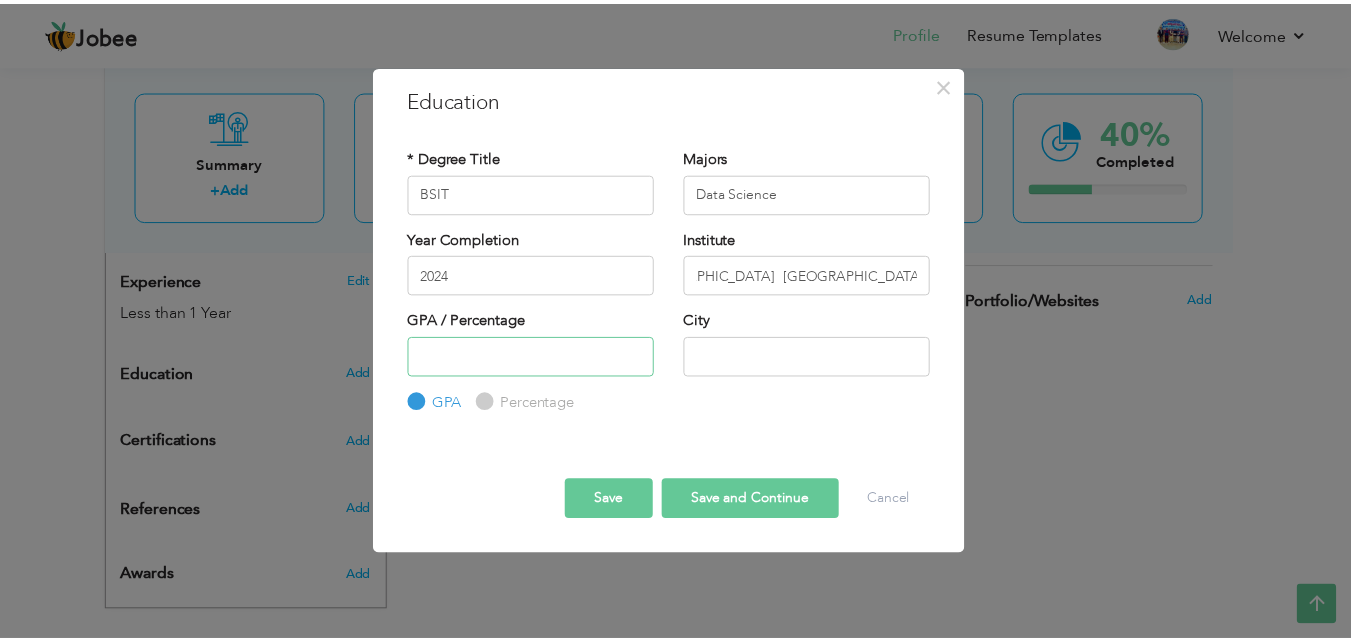 scroll, scrollTop: 0, scrollLeft: 0, axis: both 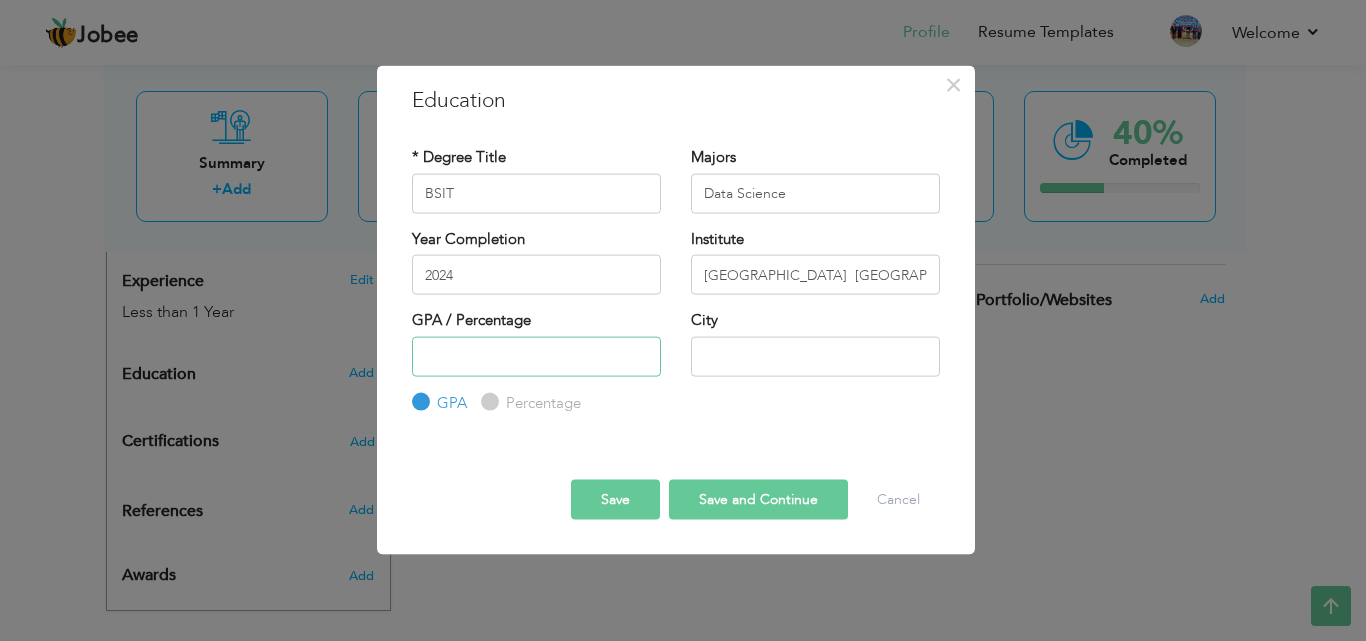 click at bounding box center (536, 356) 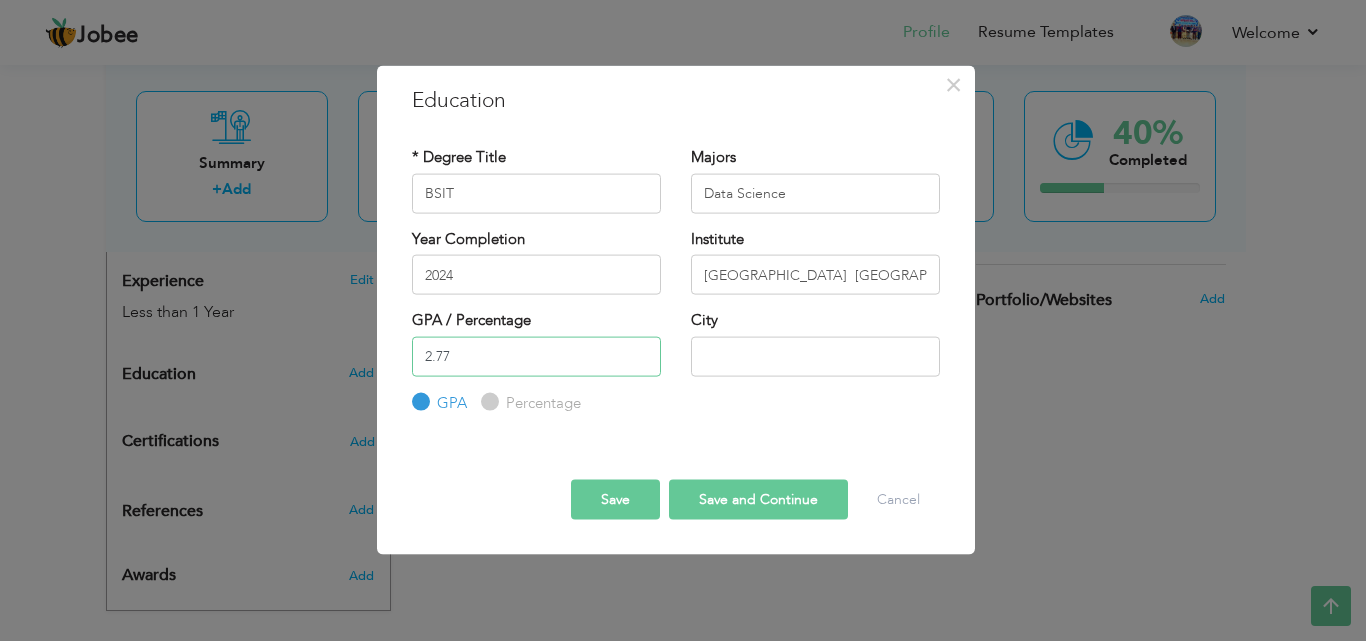 type on "2.77" 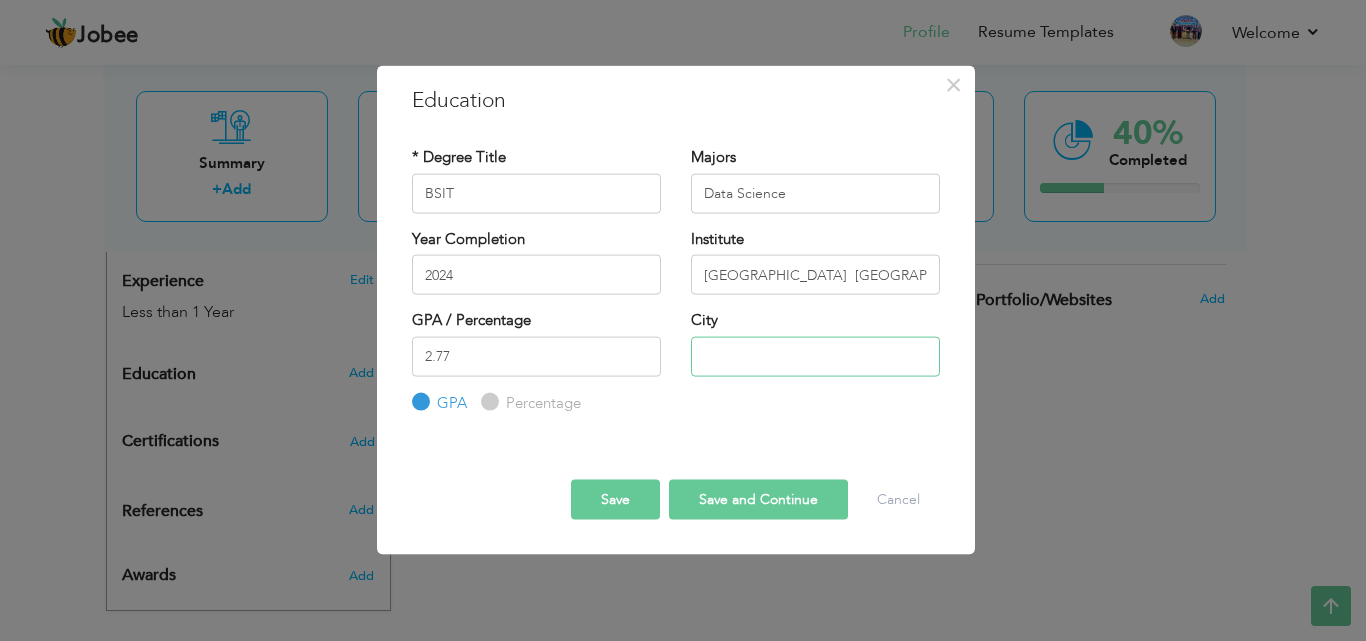click at bounding box center [815, 356] 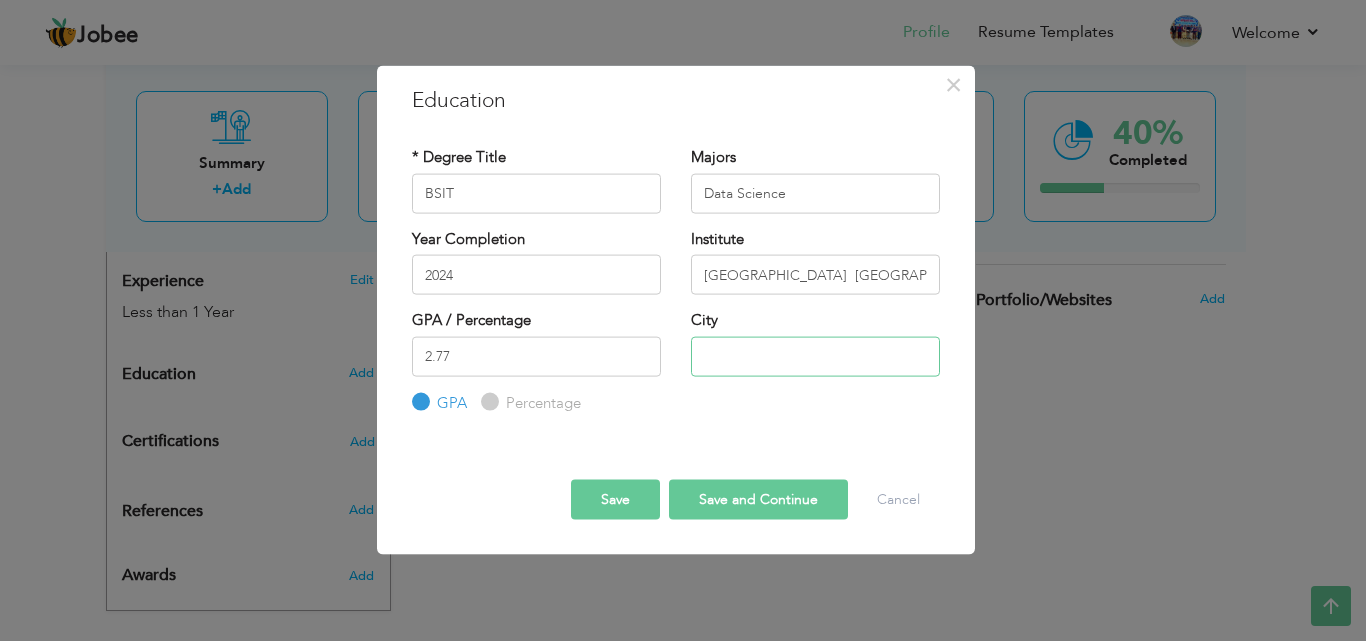 type on "GUJRANWALA" 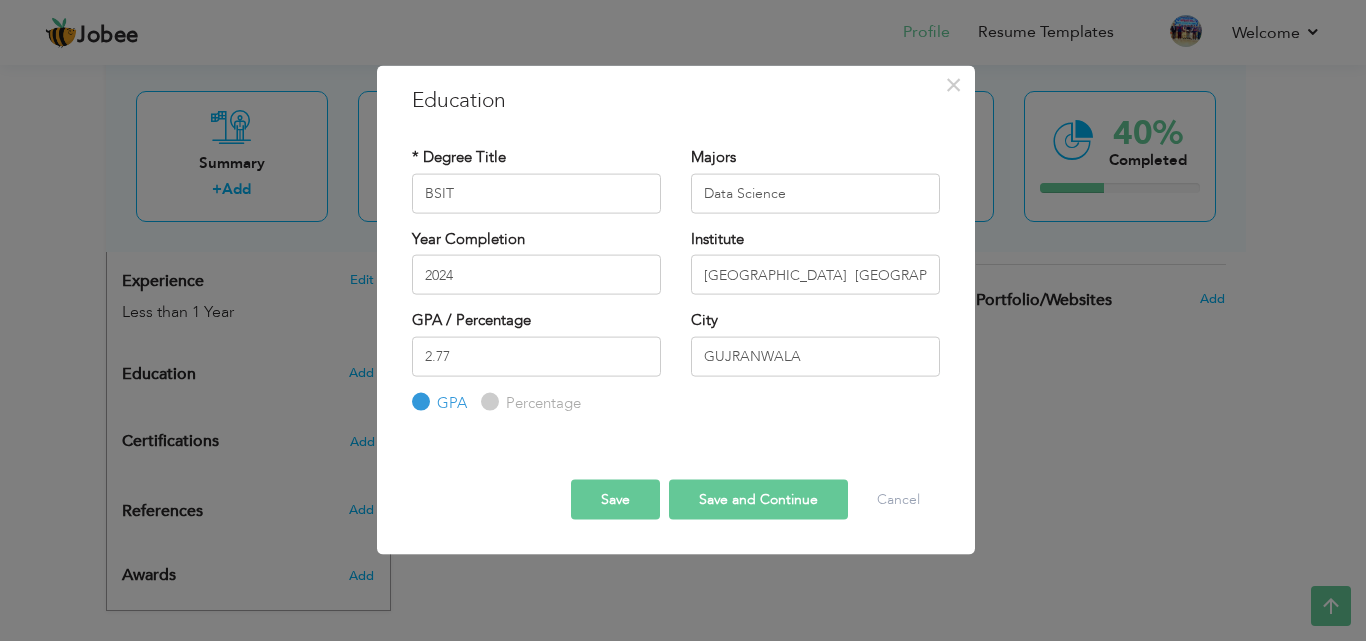 click on "Save and Continue" at bounding box center [758, 500] 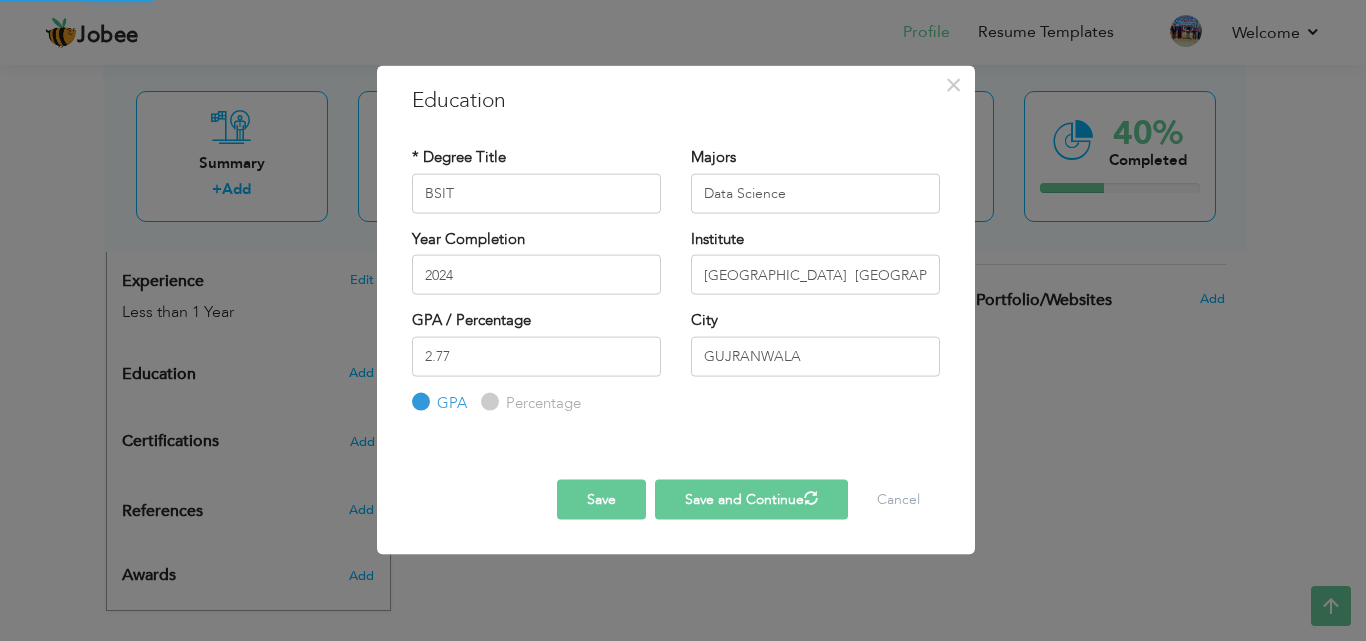 type 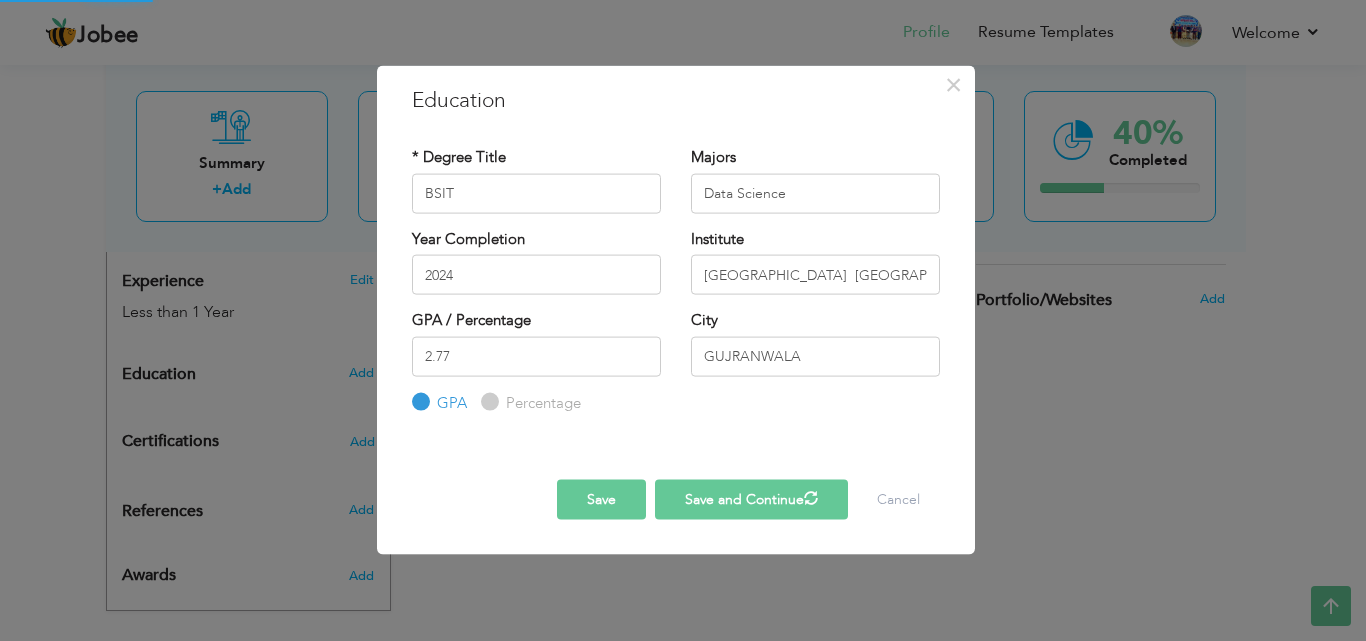 type 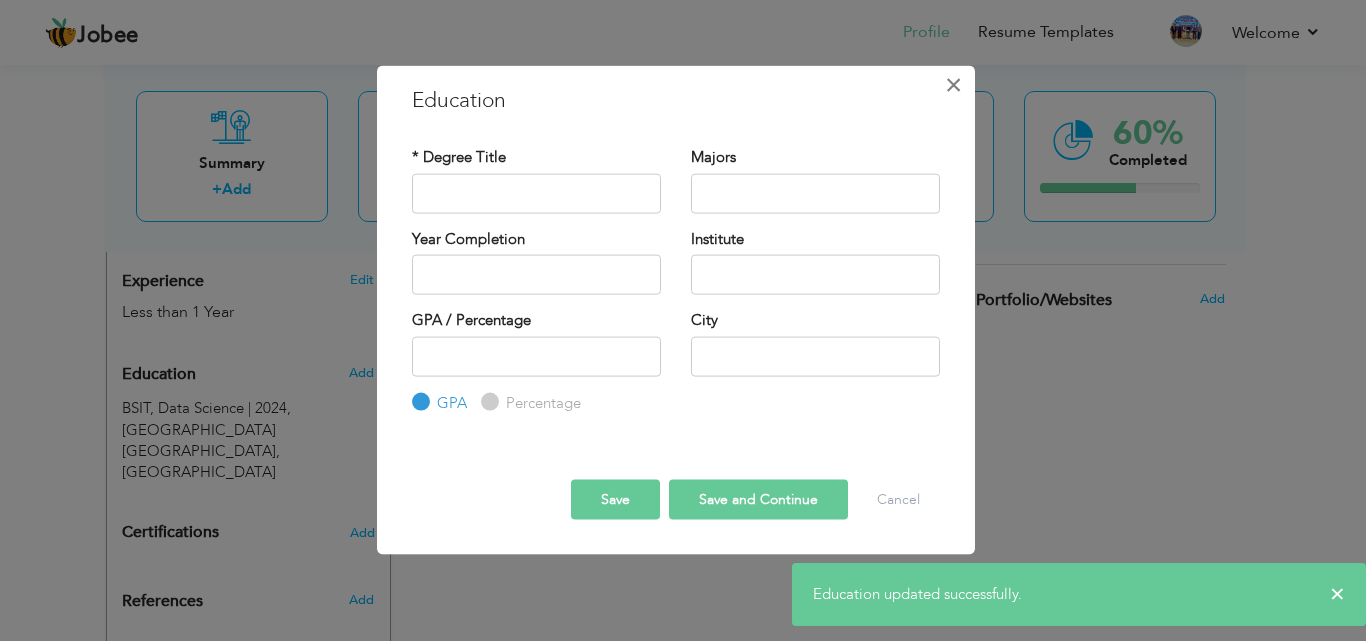 click on "×" at bounding box center (953, 84) 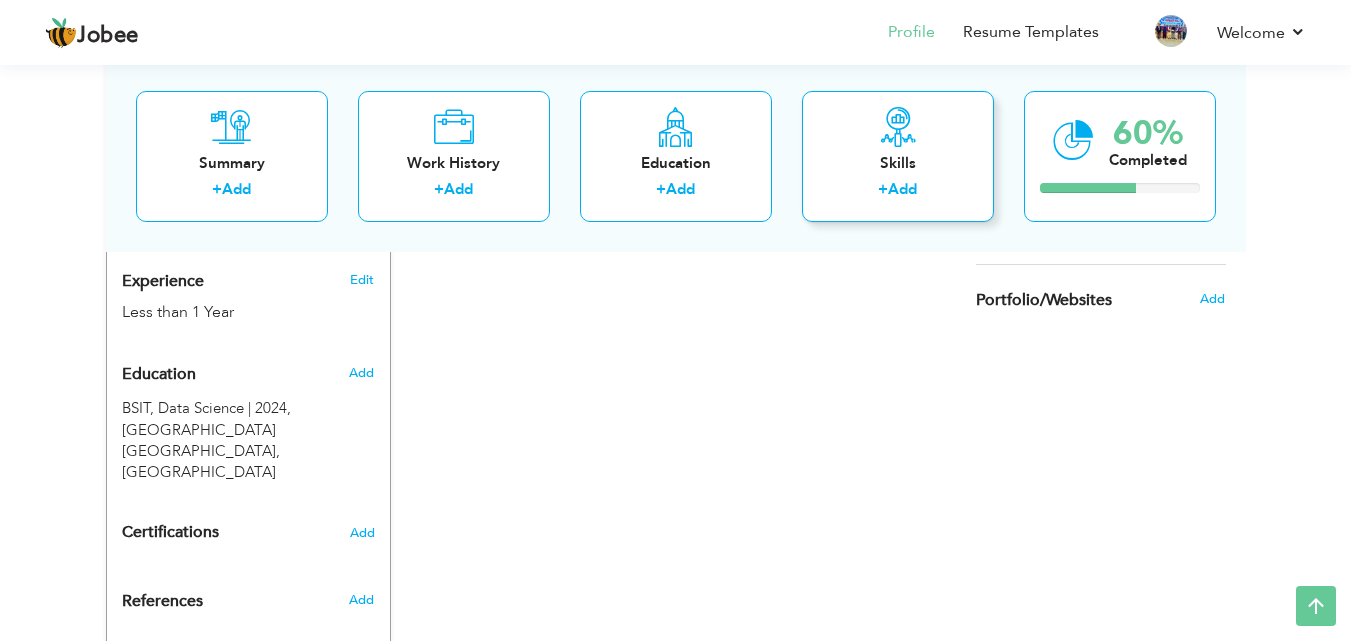 click on "Add" at bounding box center [902, 189] 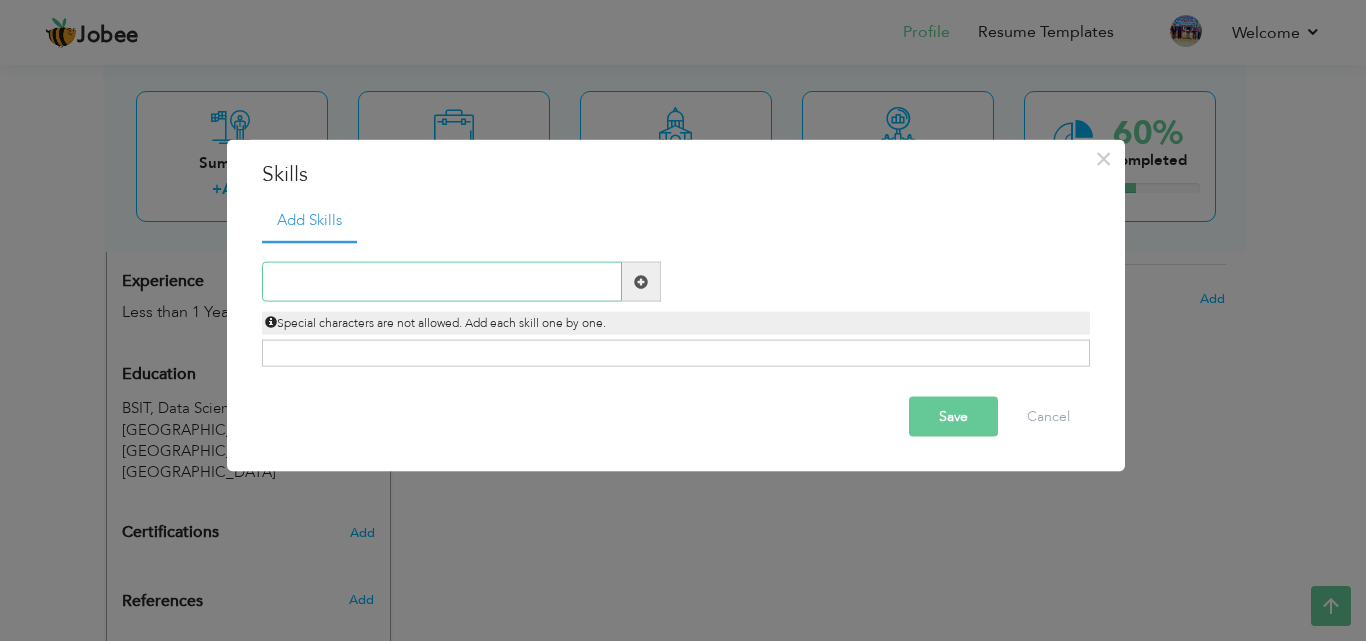 click at bounding box center [442, 282] 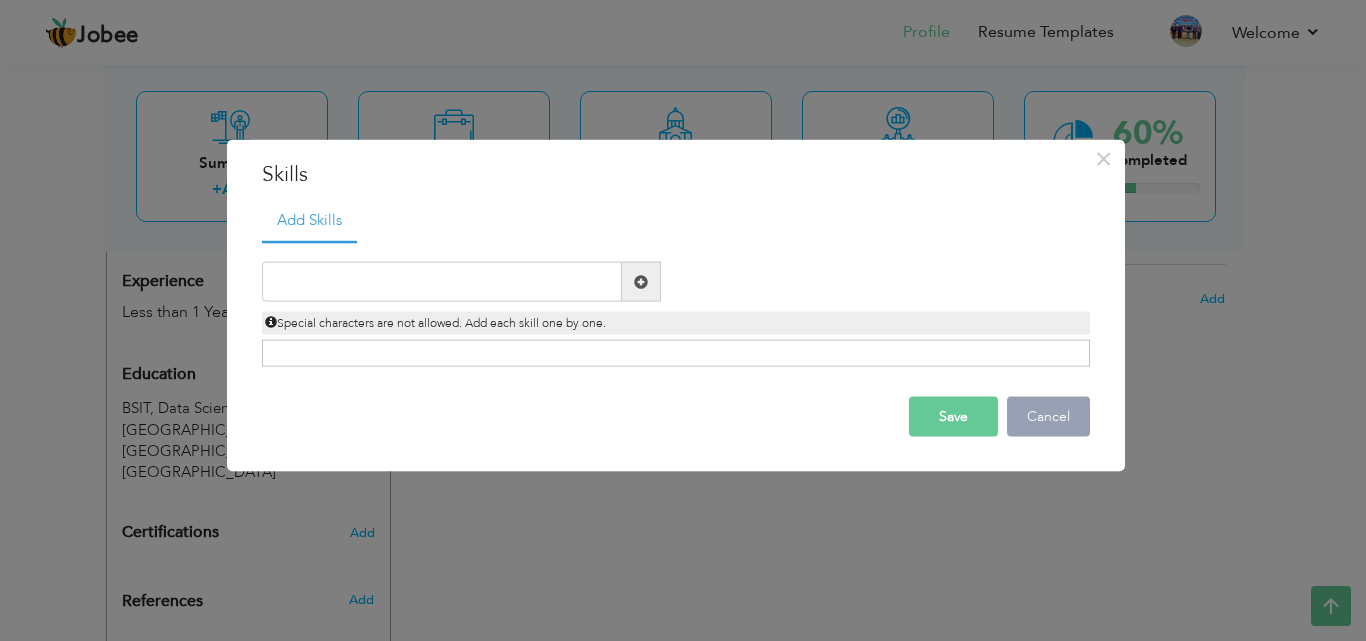 click on "Cancel" at bounding box center (1048, 417) 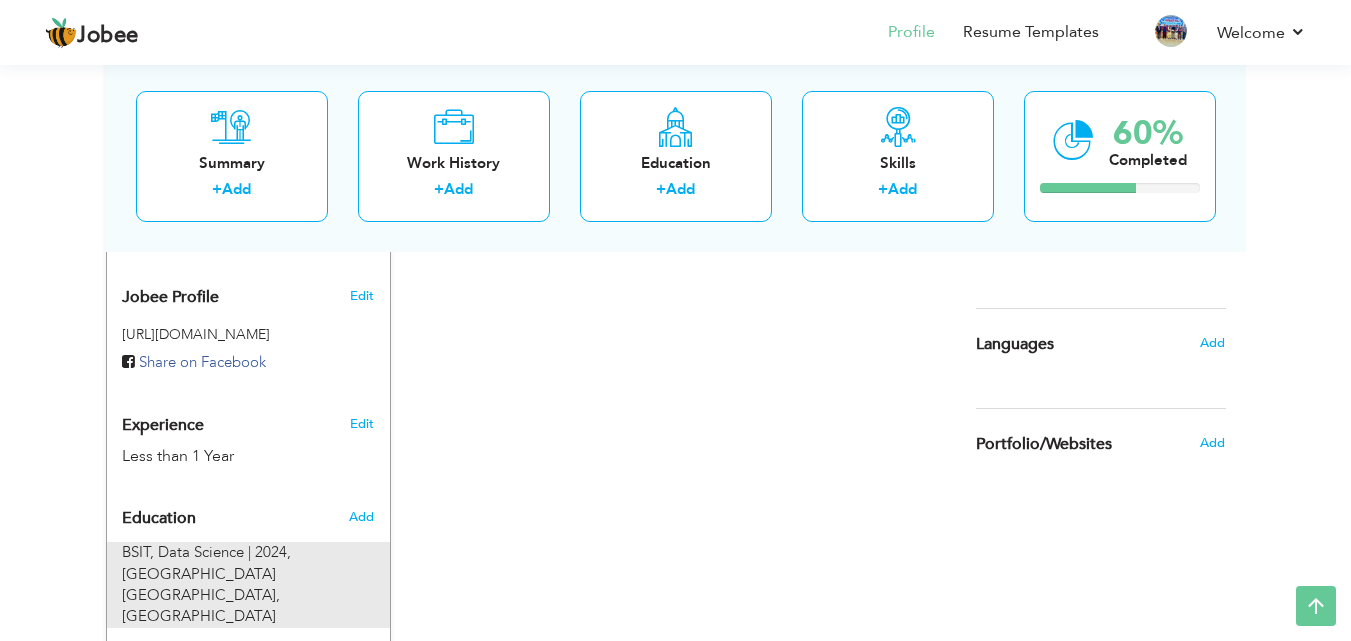 scroll, scrollTop: 623, scrollLeft: 0, axis: vertical 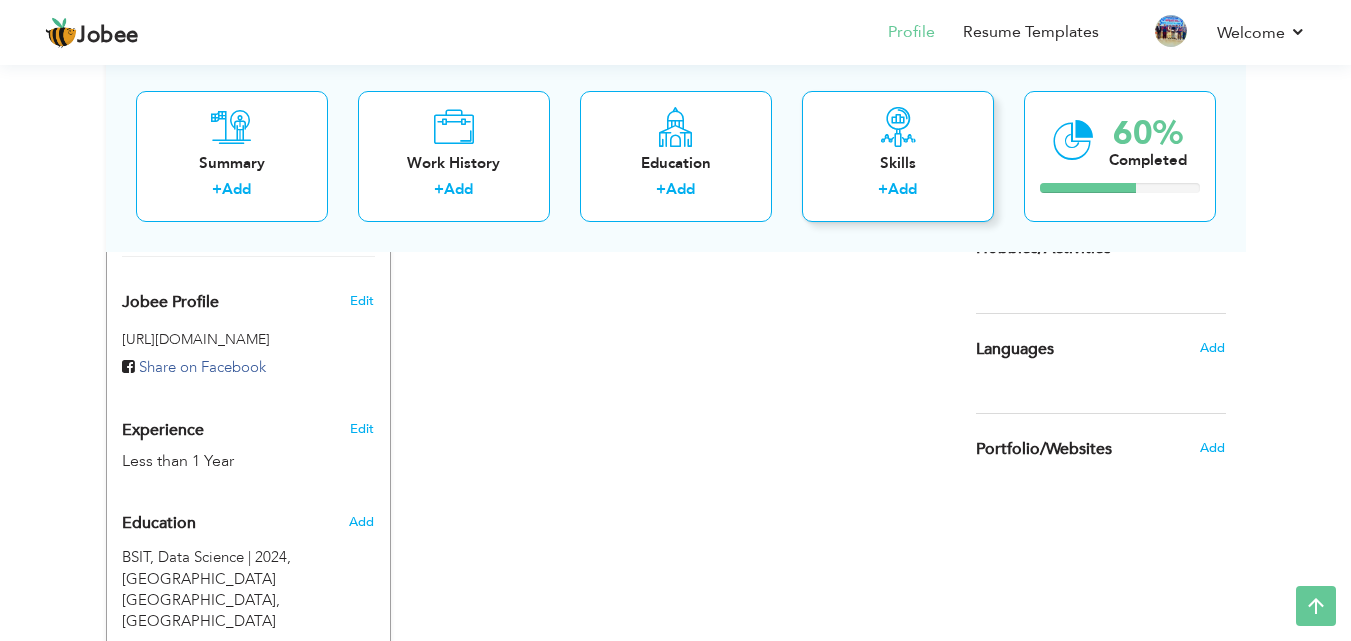 click on "Add" at bounding box center (902, 189) 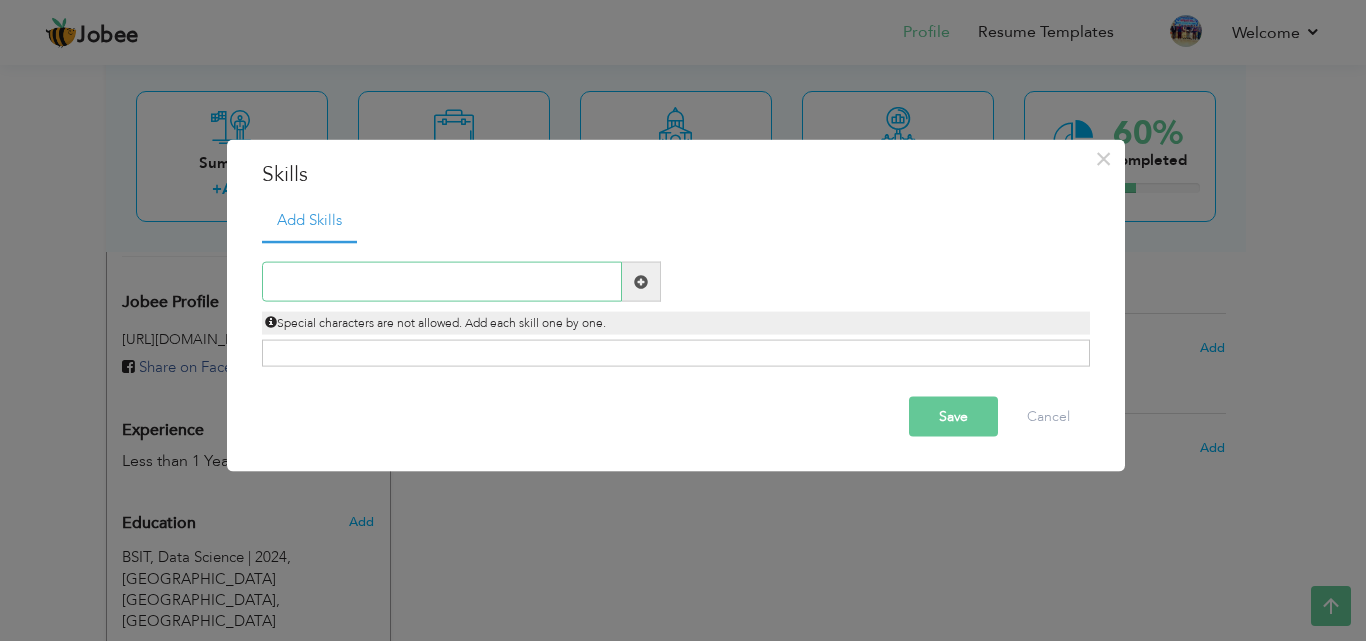 click at bounding box center [442, 282] 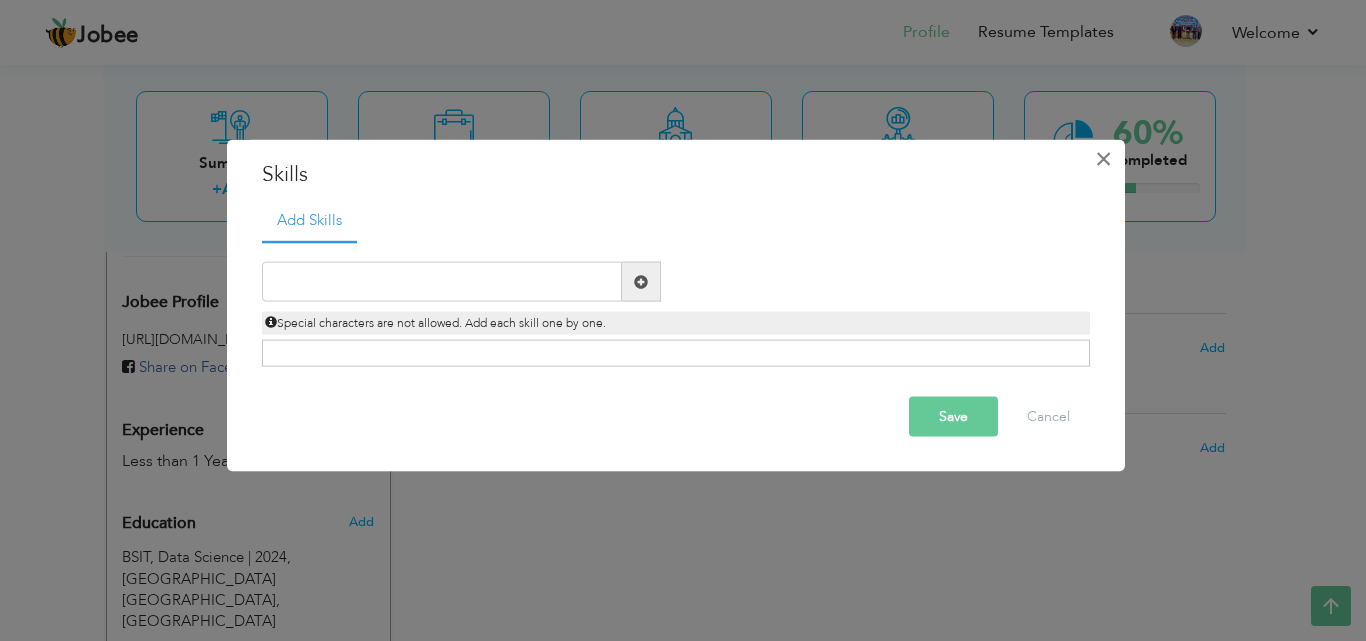 click on "×" at bounding box center [1103, 158] 